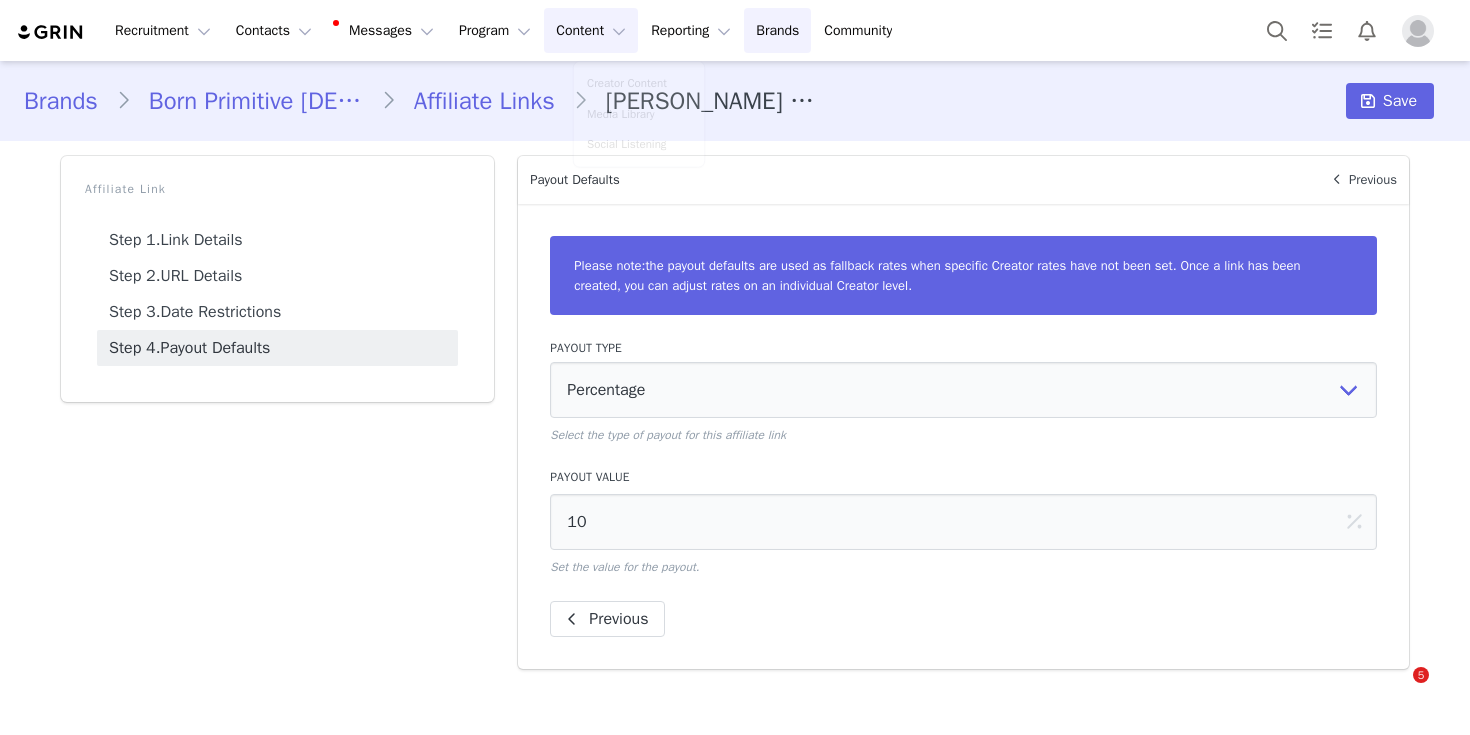 scroll, scrollTop: 0, scrollLeft: 0, axis: both 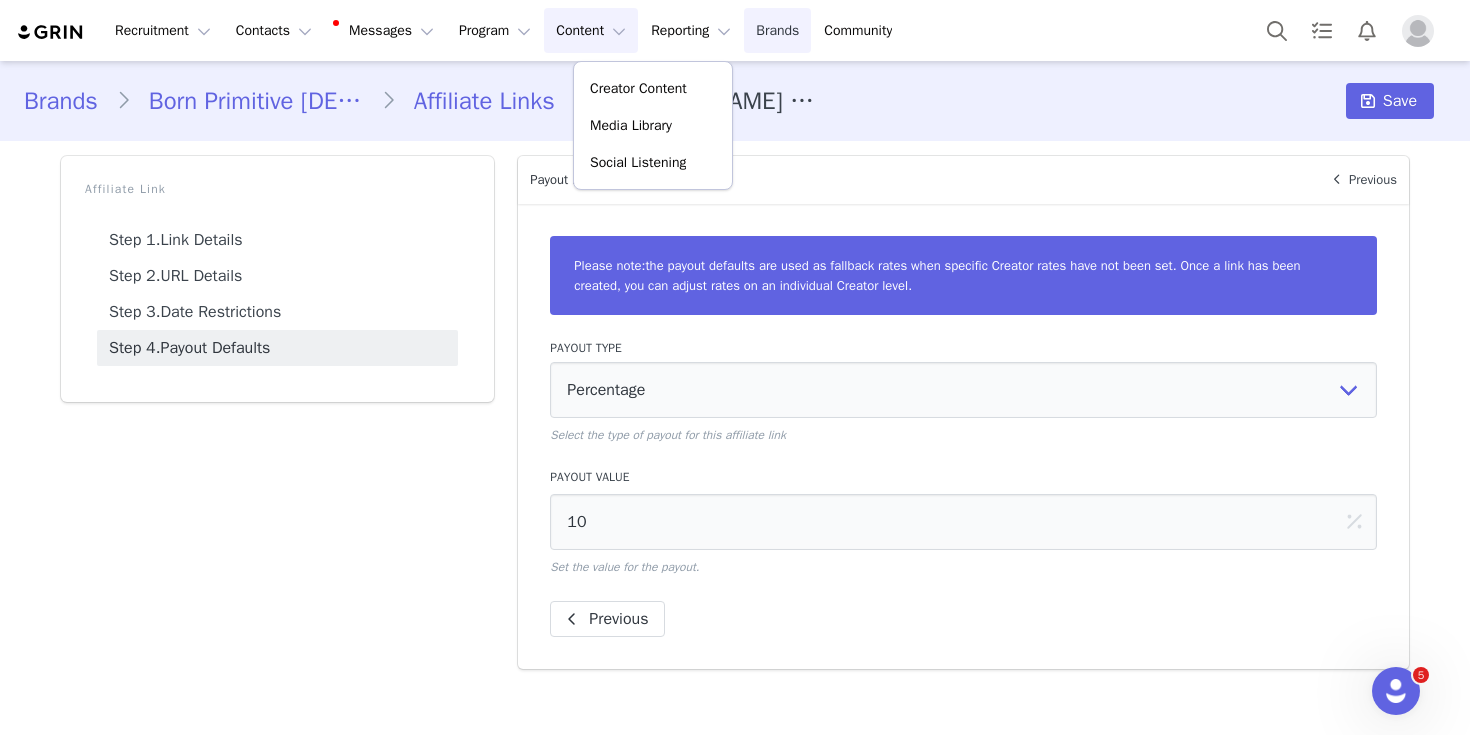 click on "Brands Brands" at bounding box center [777, 30] 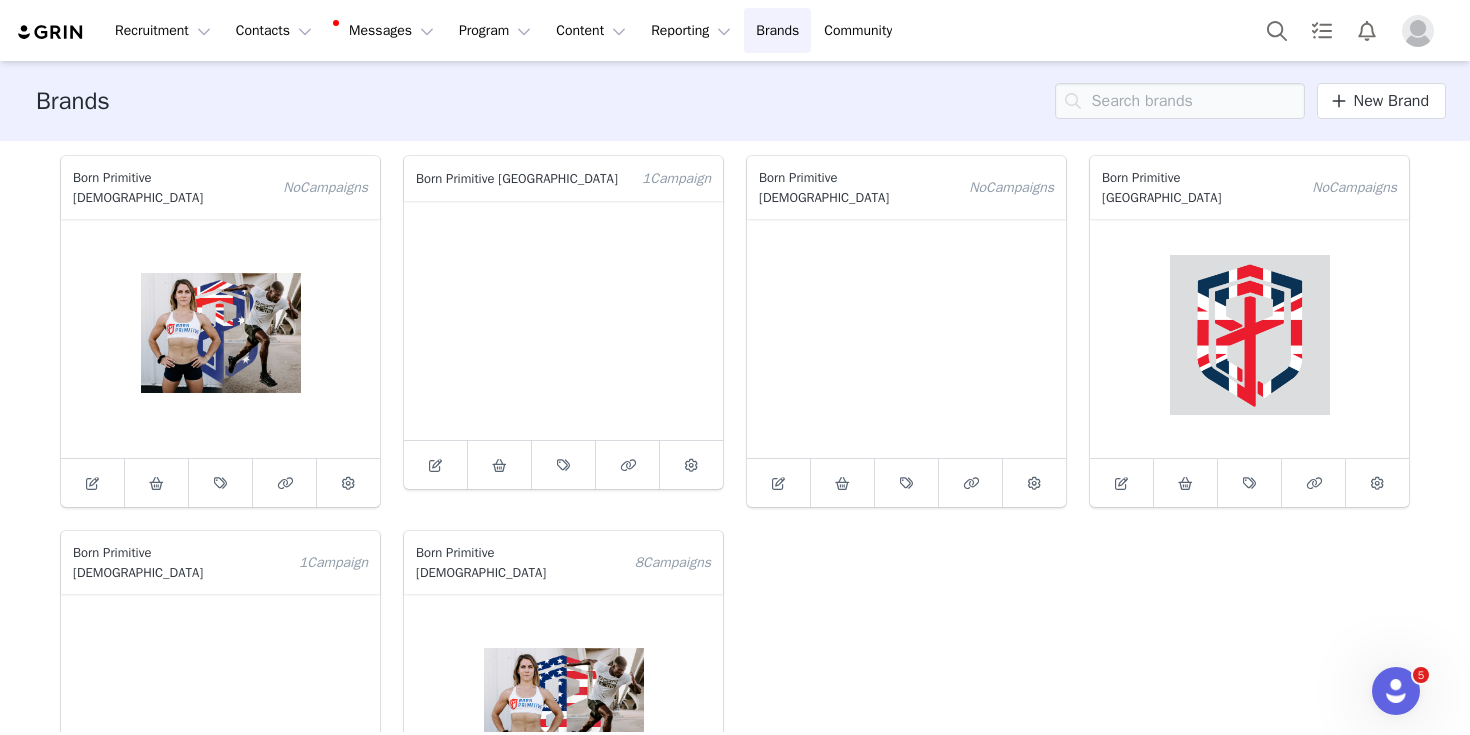 scroll, scrollTop: 129, scrollLeft: 0, axis: vertical 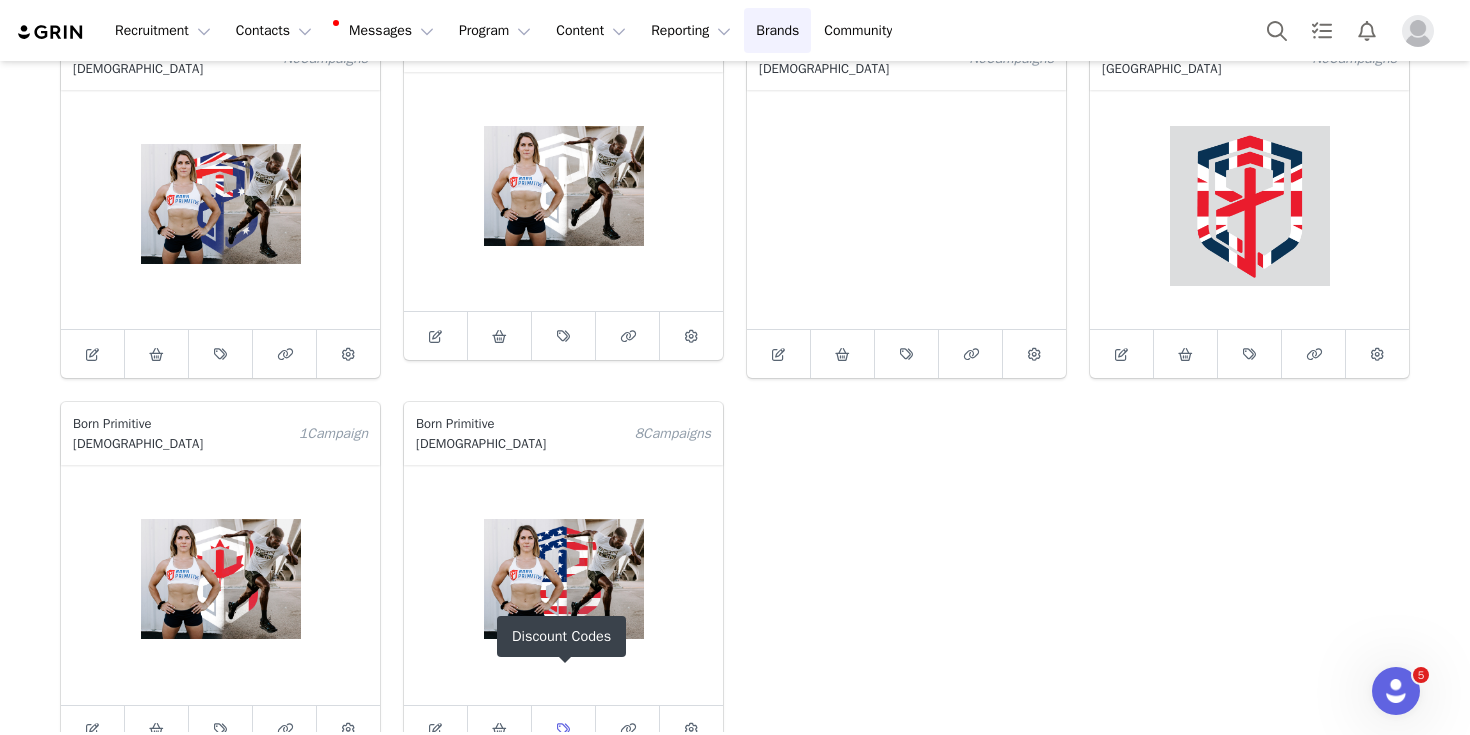 click at bounding box center (564, 730) 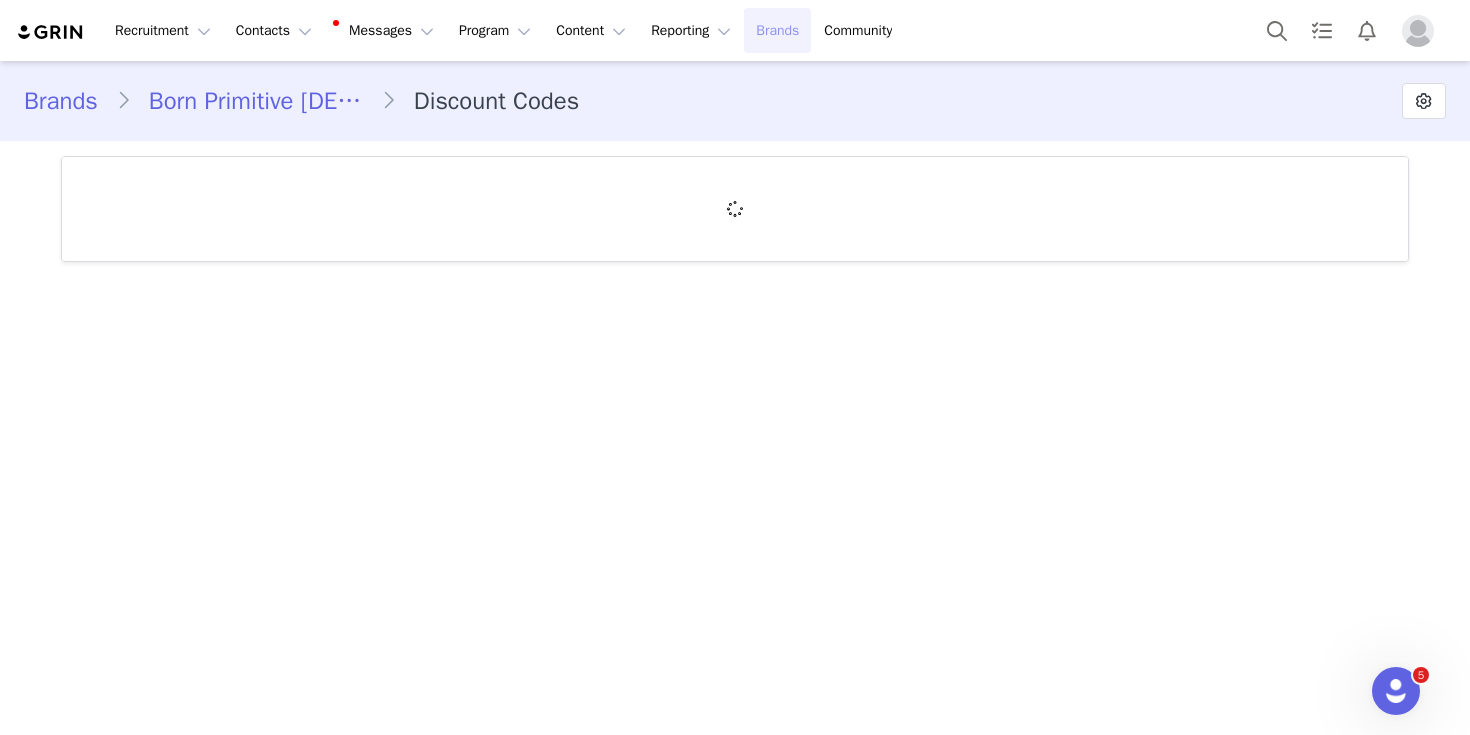 scroll, scrollTop: 0, scrollLeft: 0, axis: both 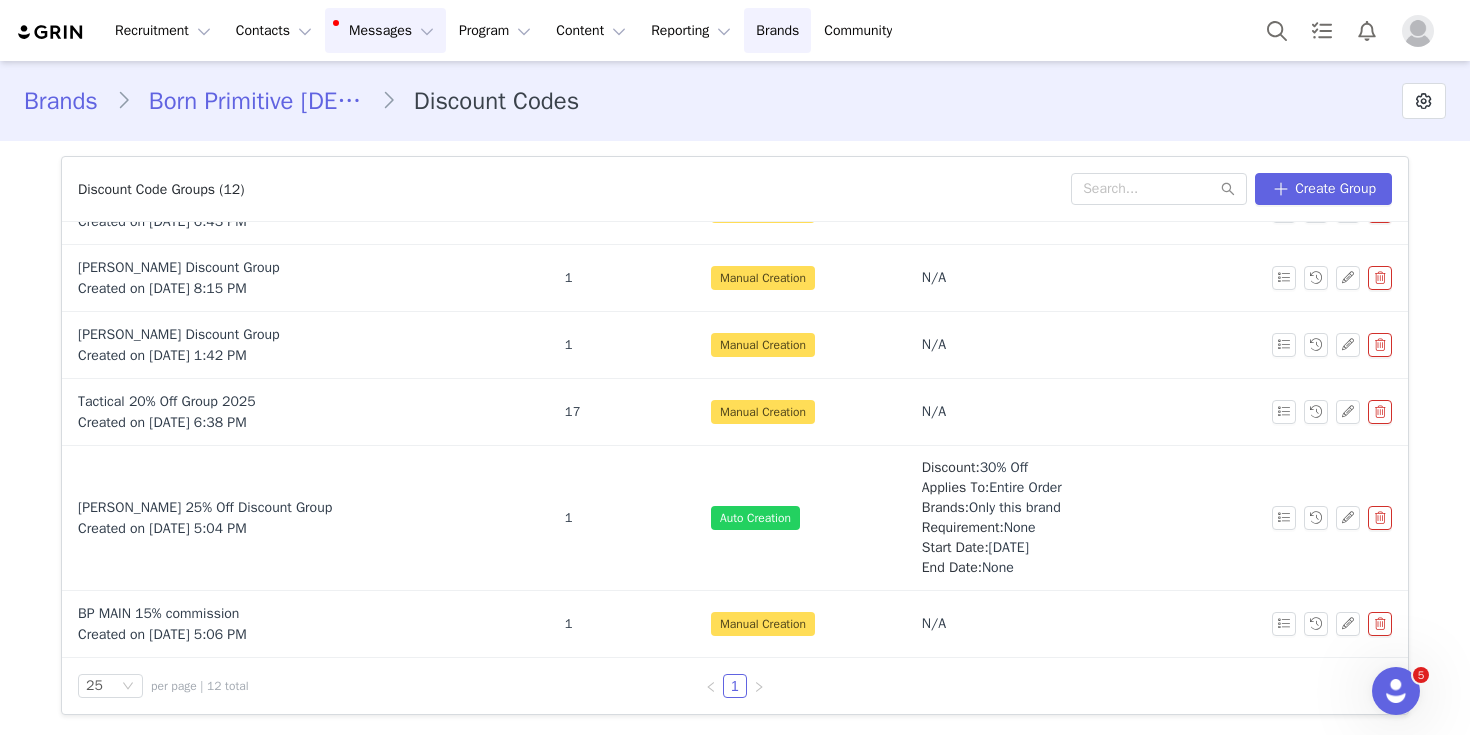 click on "Messages Messages" at bounding box center [385, 30] 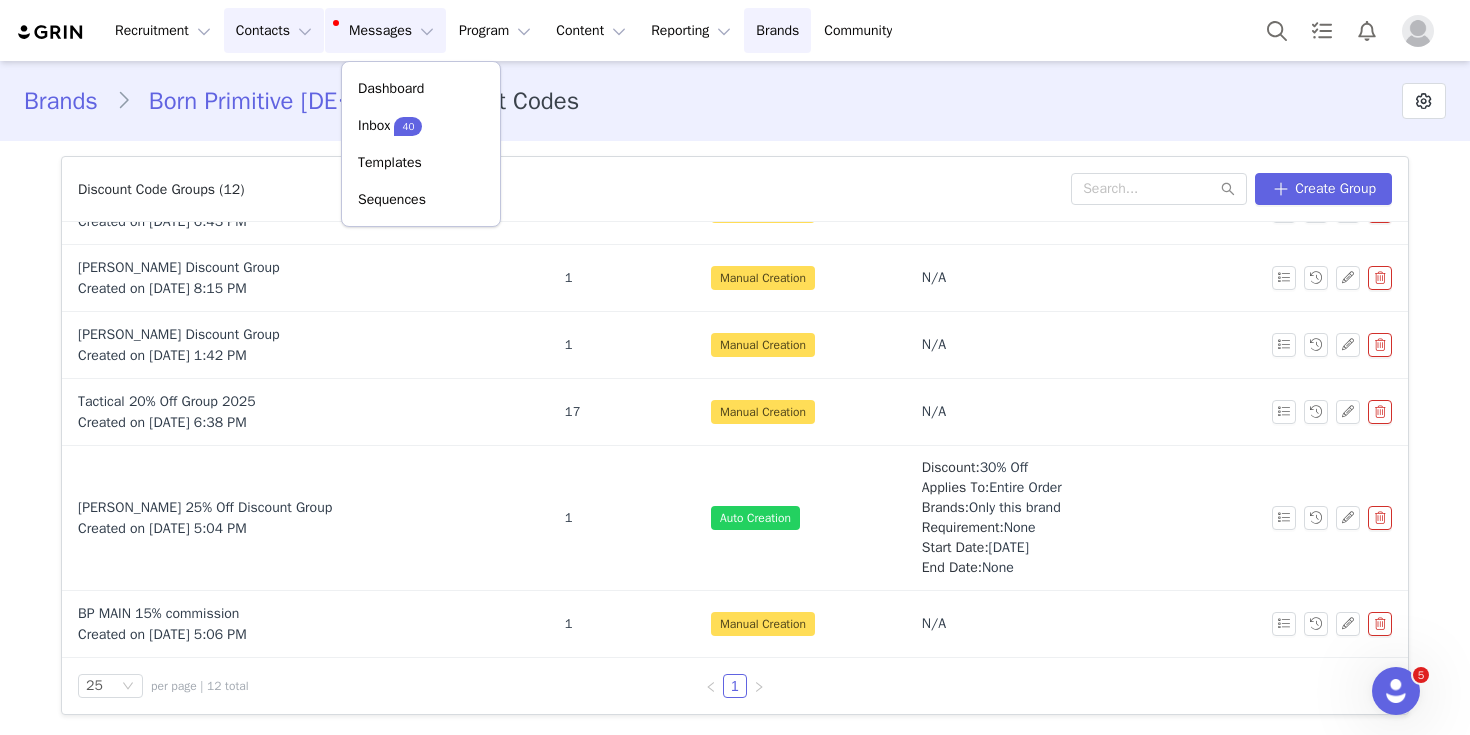click on "Contacts Contacts" at bounding box center [274, 30] 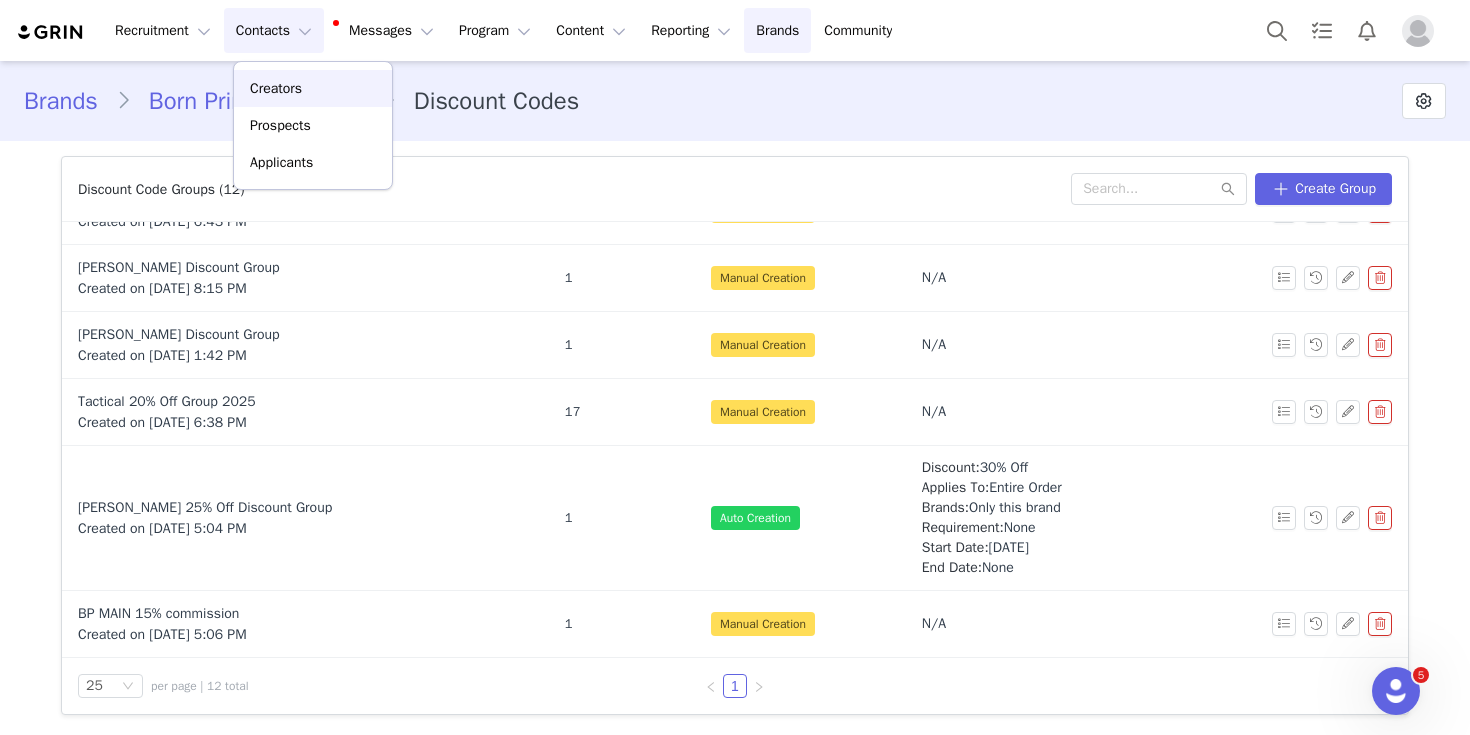 click on "Creators" at bounding box center [313, 88] 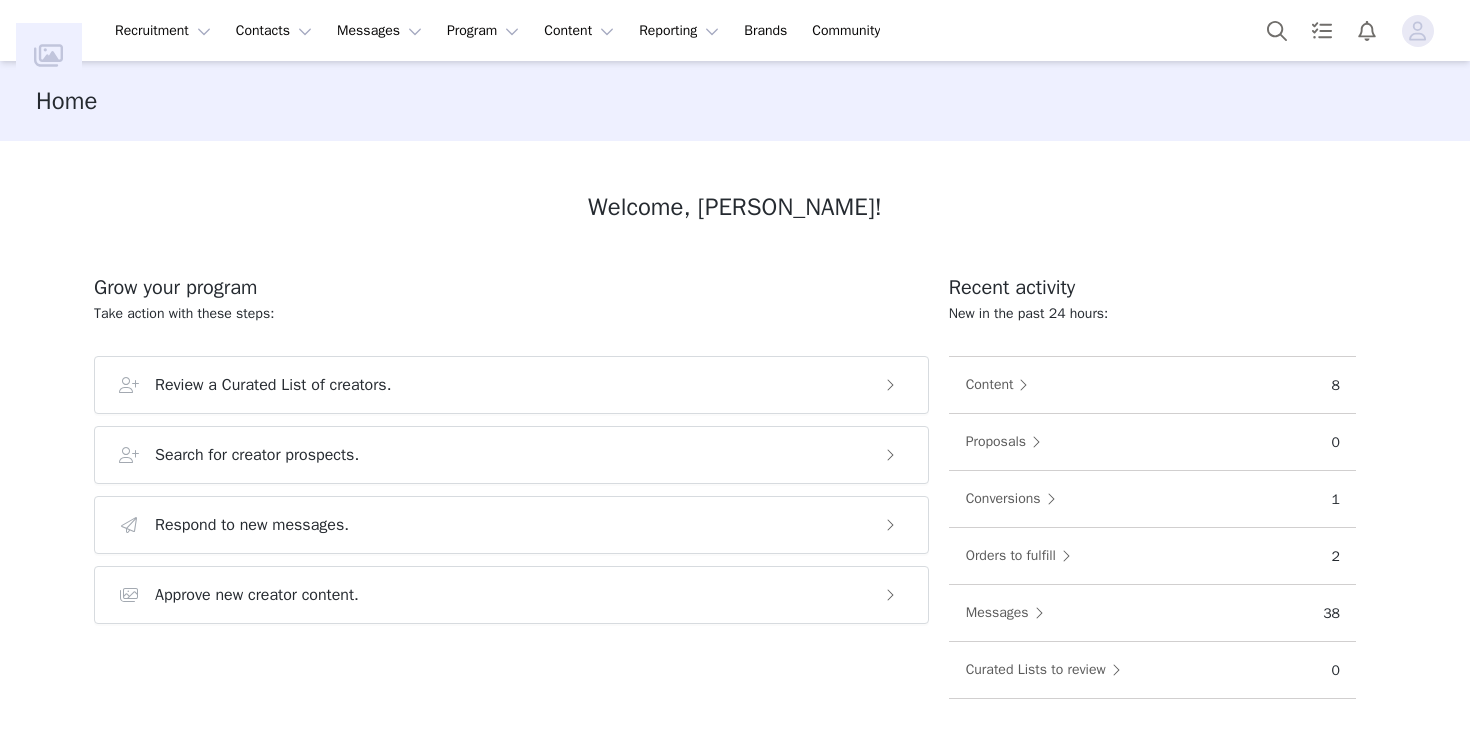 scroll, scrollTop: 0, scrollLeft: 0, axis: both 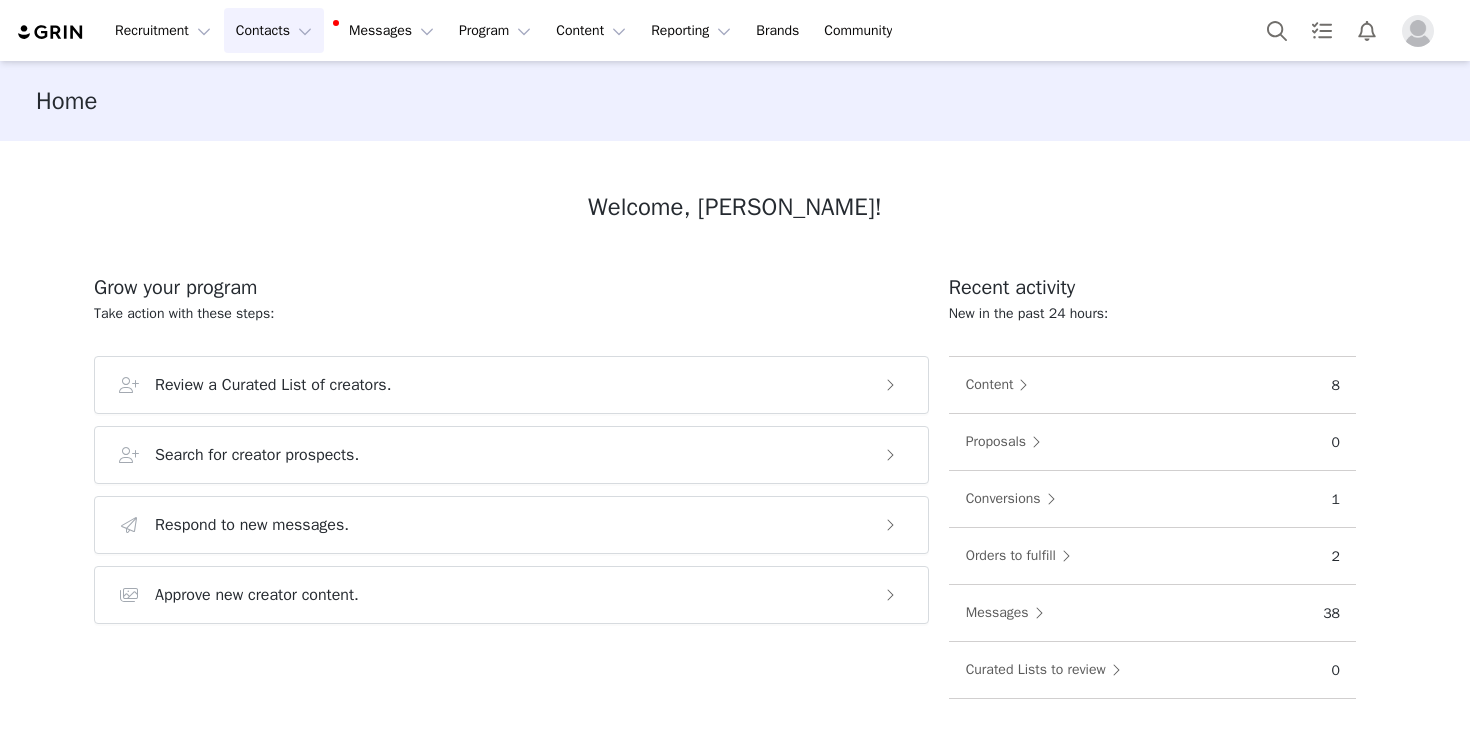 click on "Contacts Contacts" at bounding box center [274, 30] 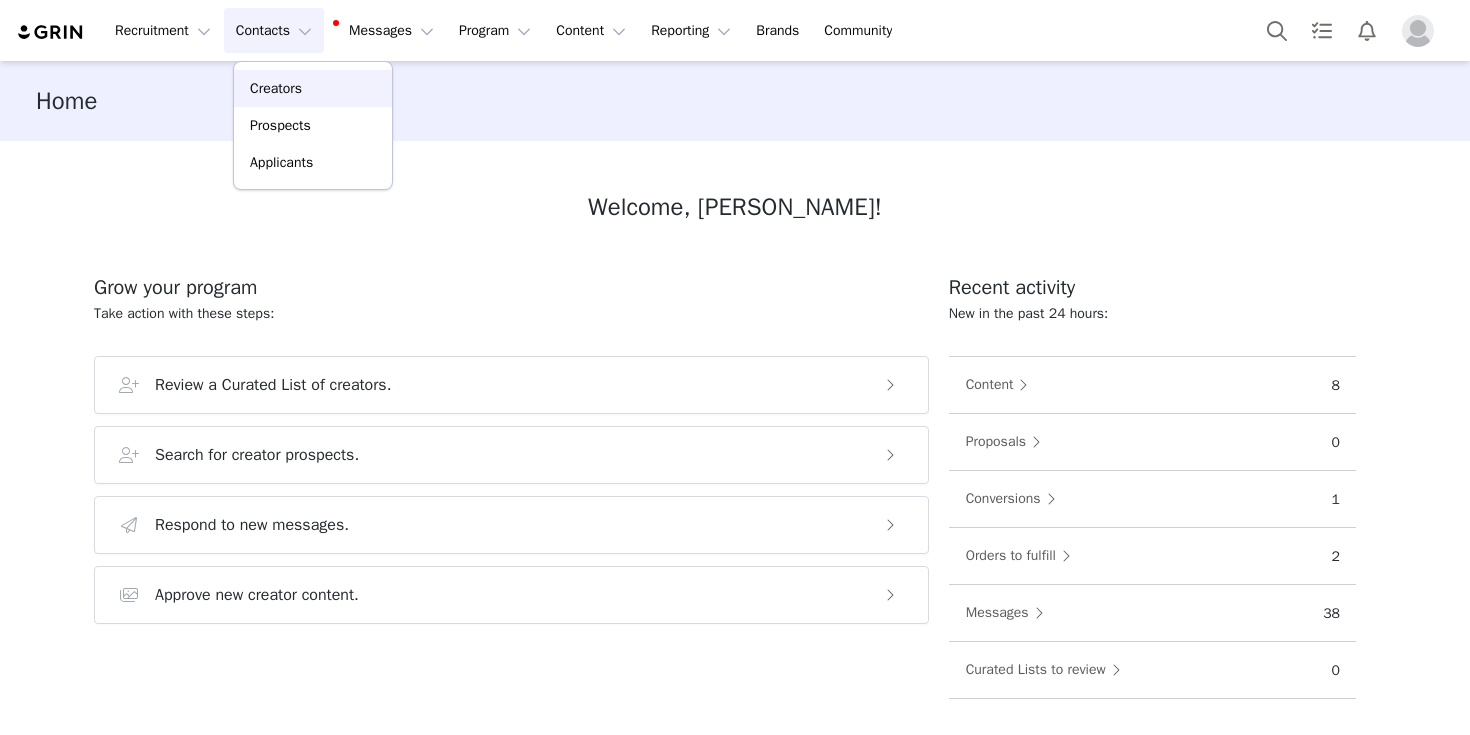 click on "Creators" at bounding box center [313, 88] 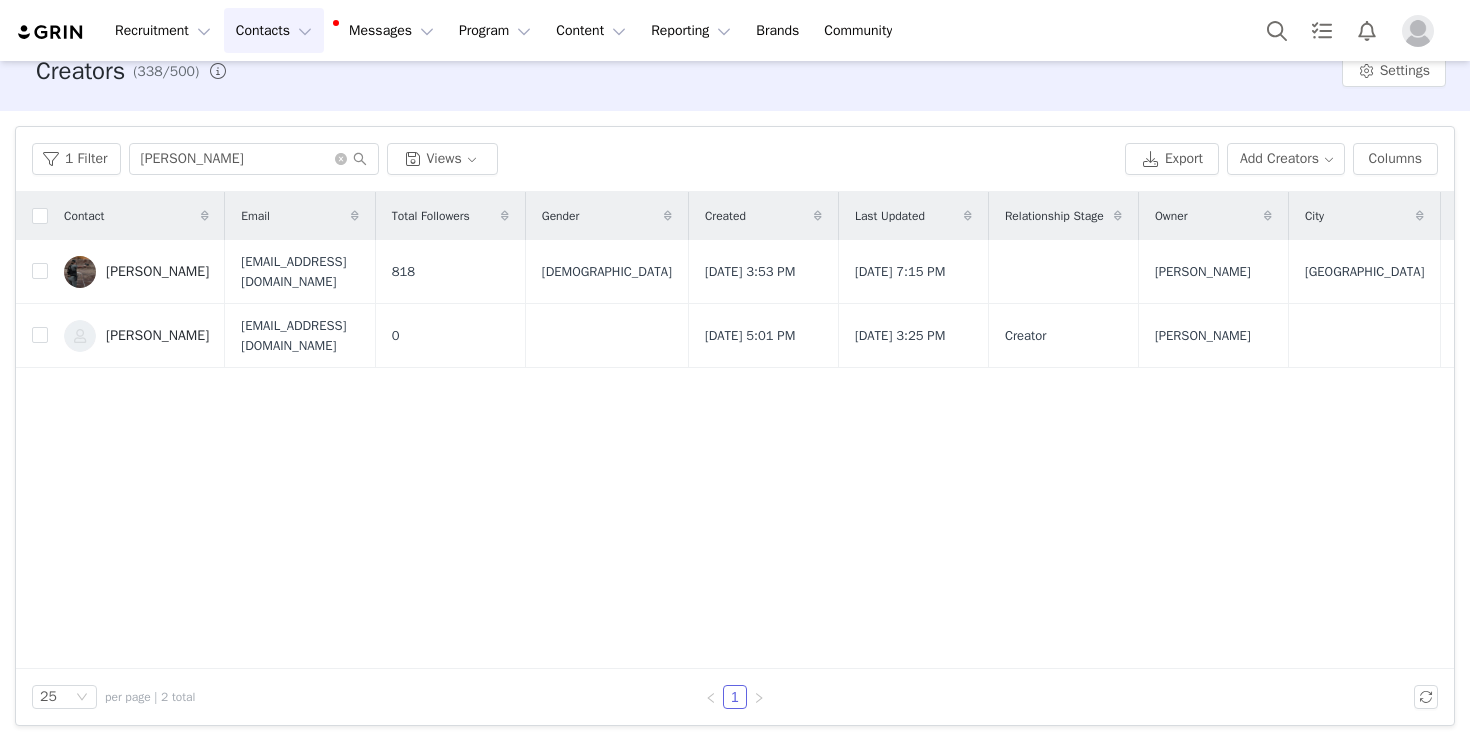 scroll, scrollTop: 35, scrollLeft: 0, axis: vertical 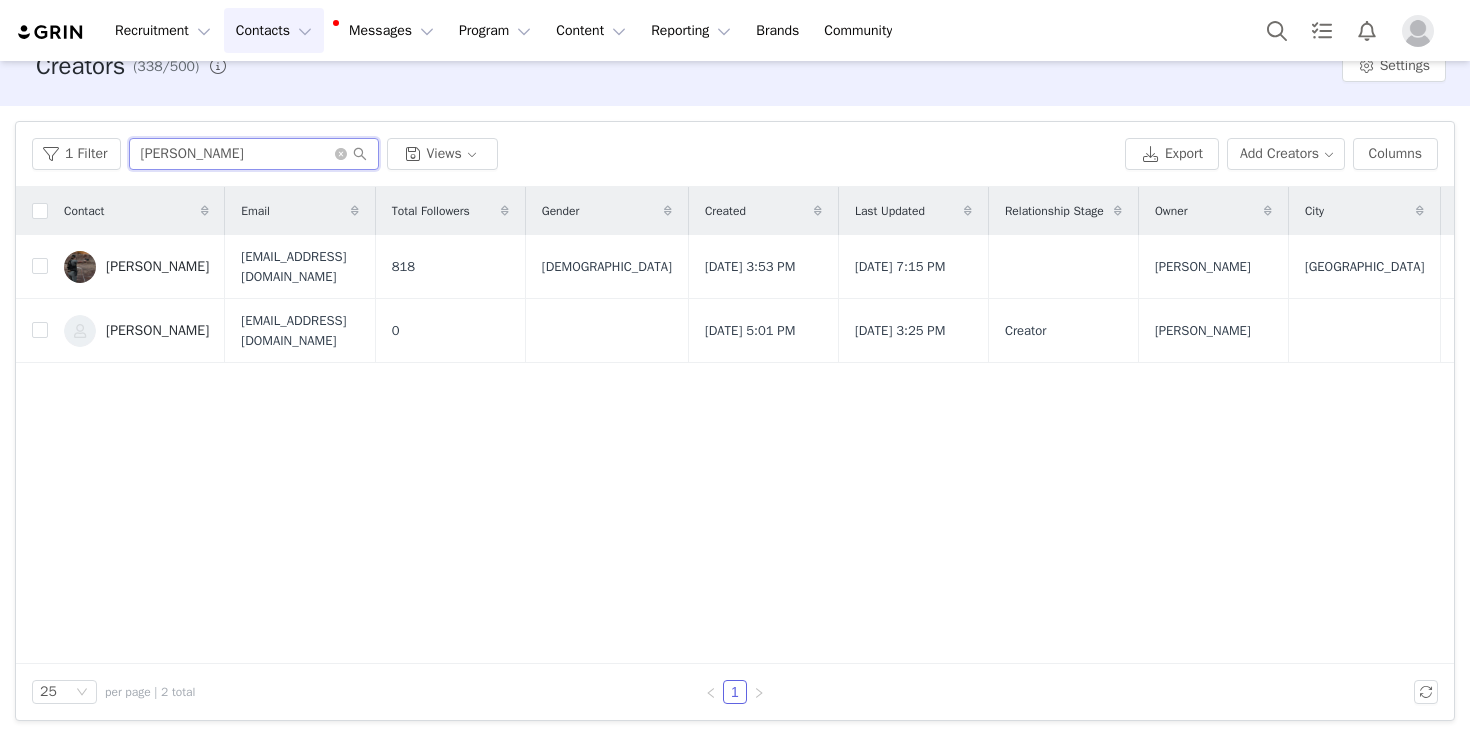 click on "Rachel" at bounding box center [254, 154] 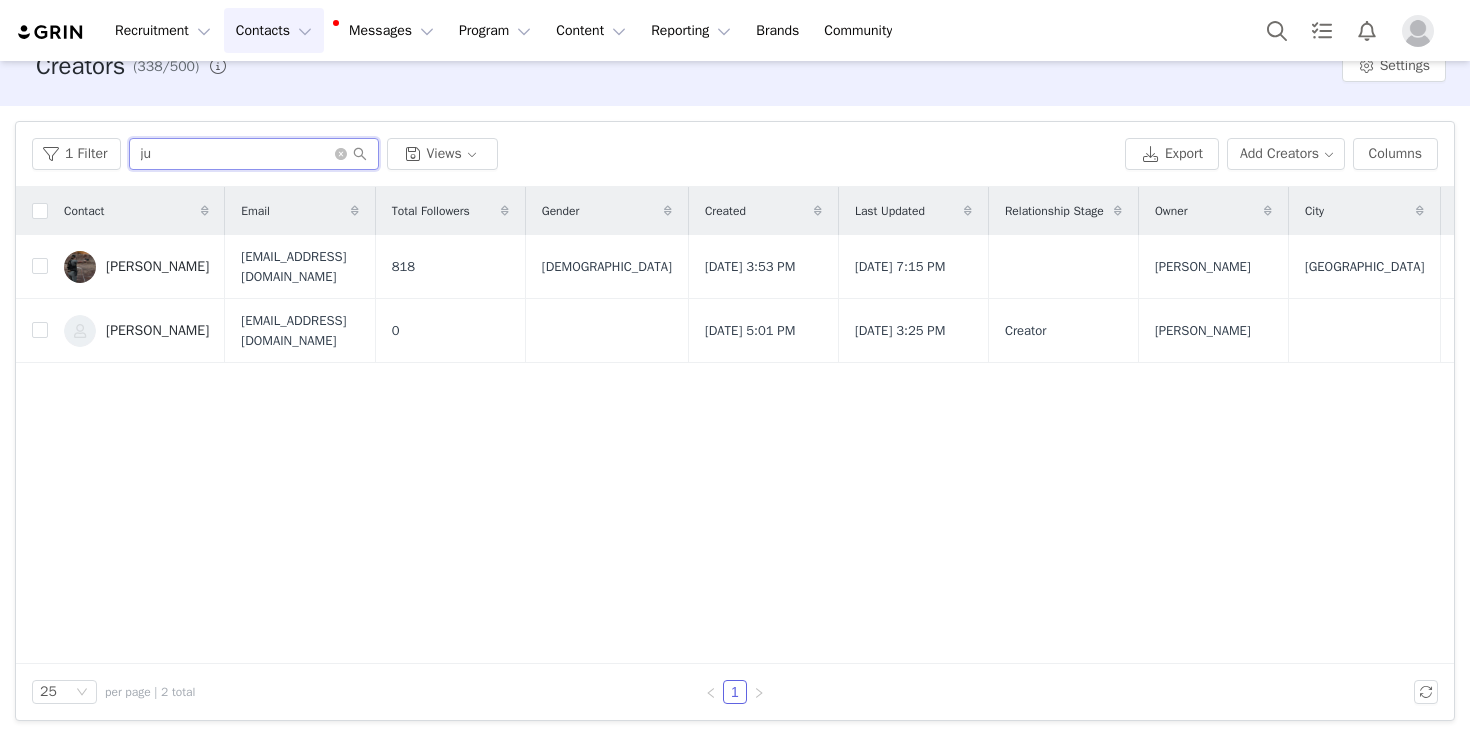 type on "j" 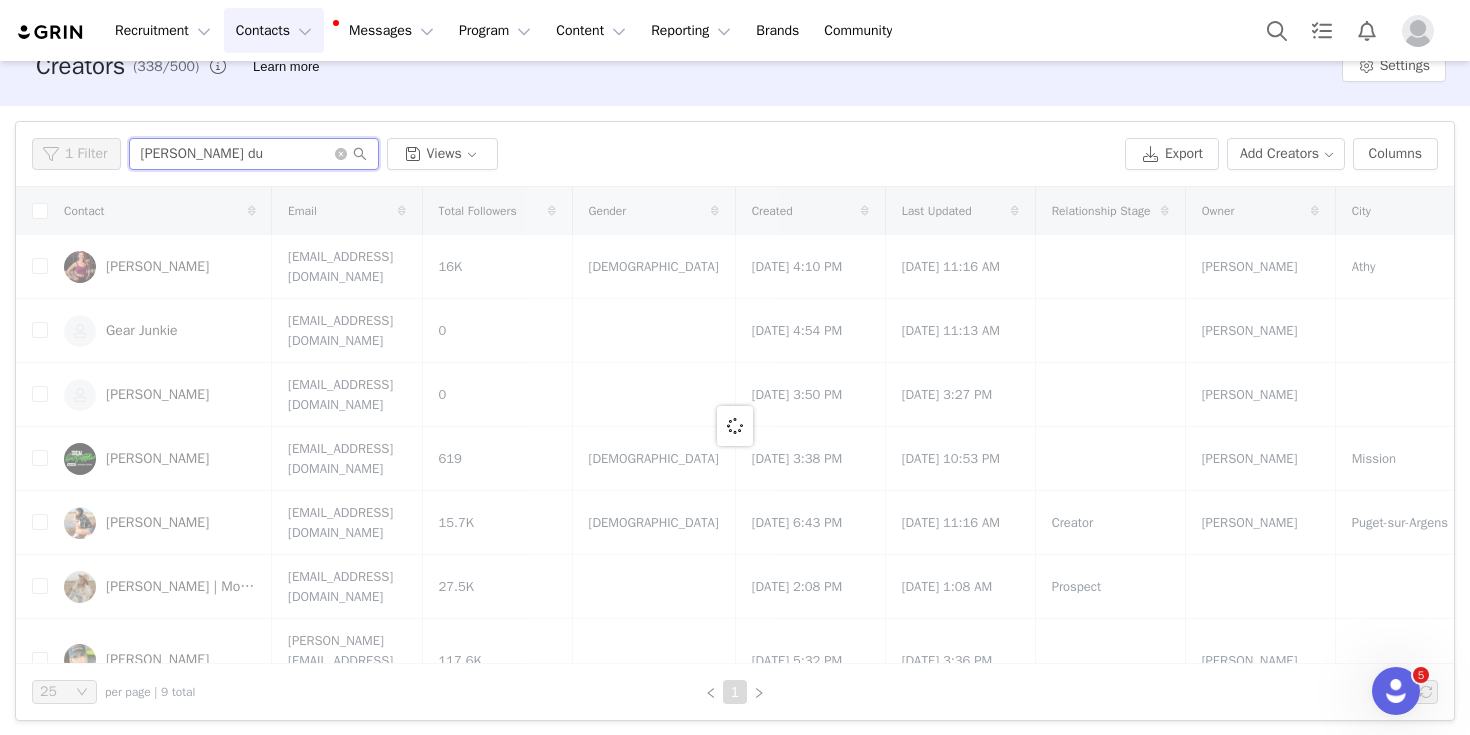 scroll, scrollTop: 0, scrollLeft: 0, axis: both 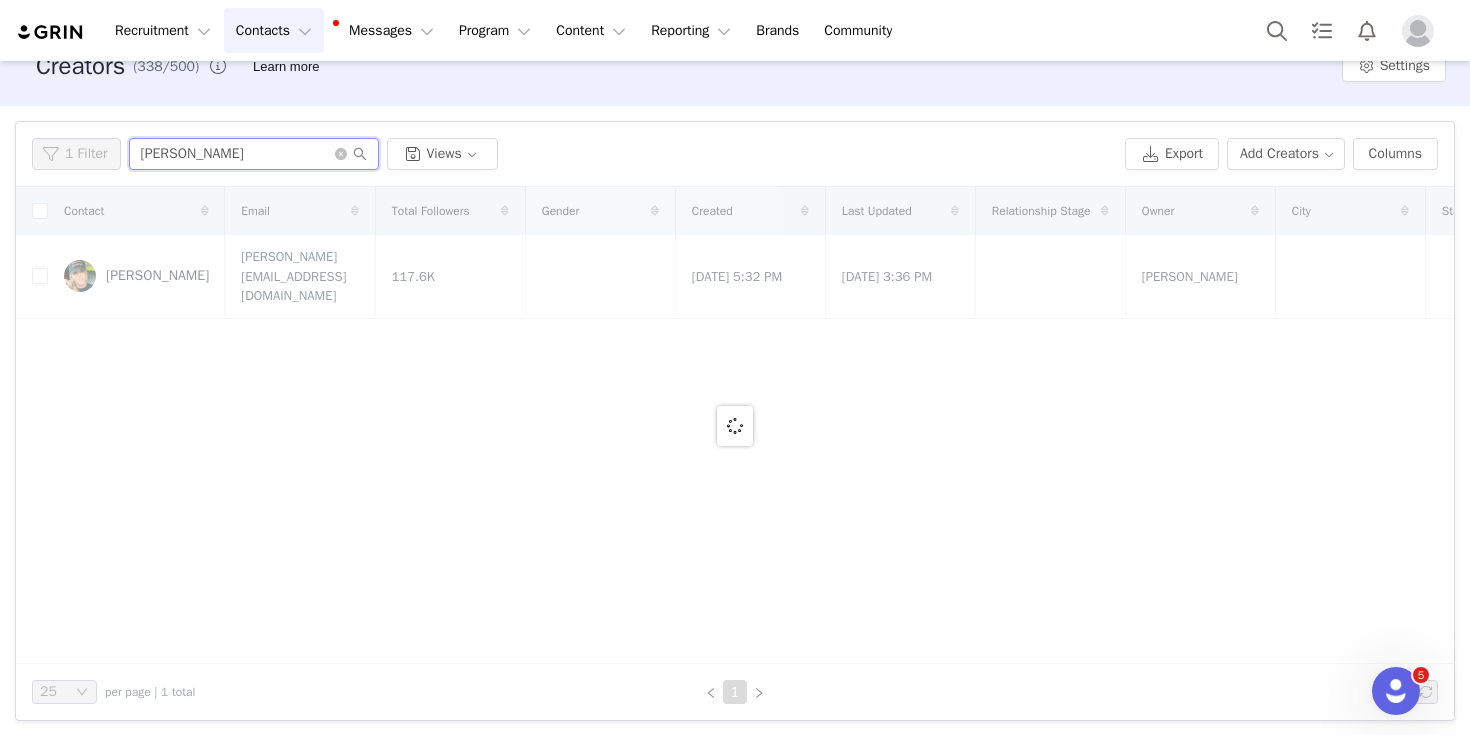 type on "julie dudley" 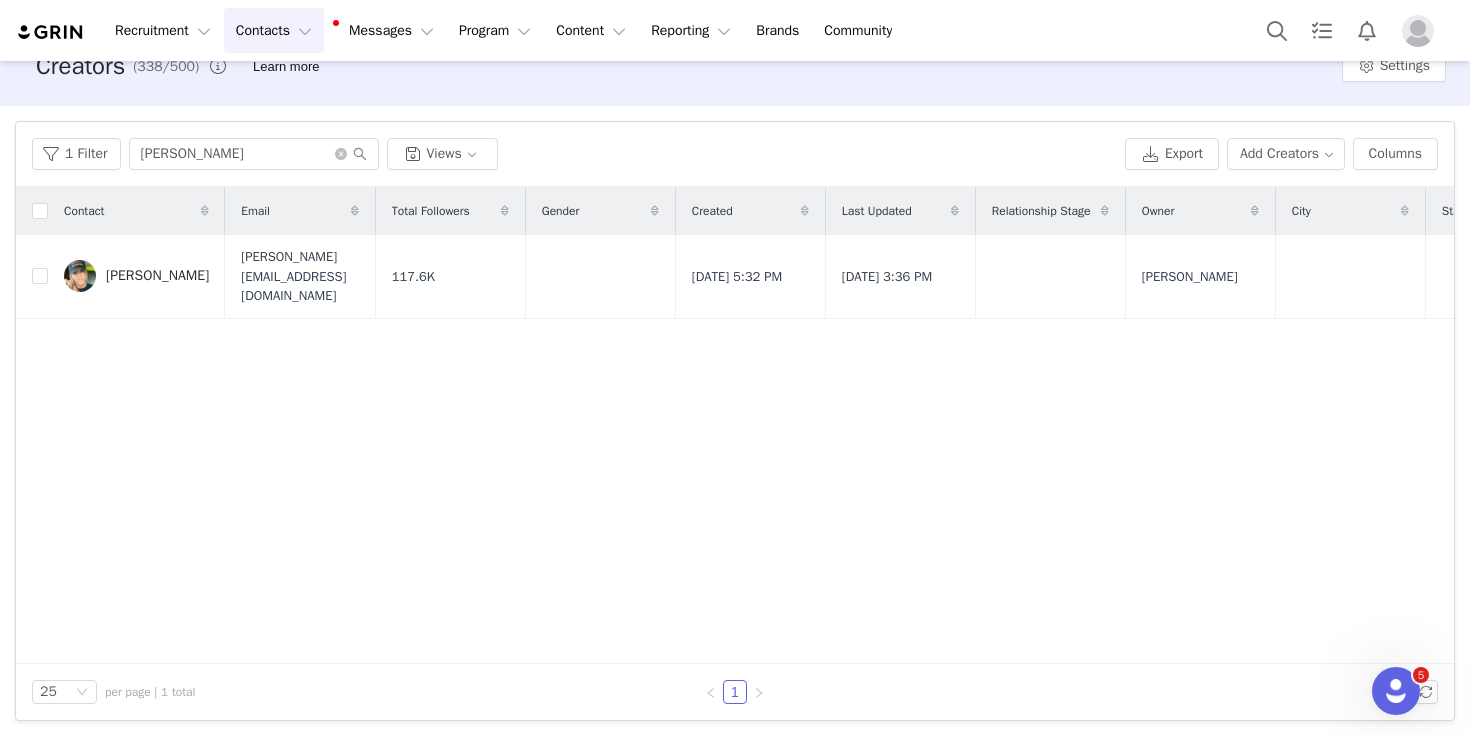 click on "Julie Dudley" at bounding box center [157, 276] 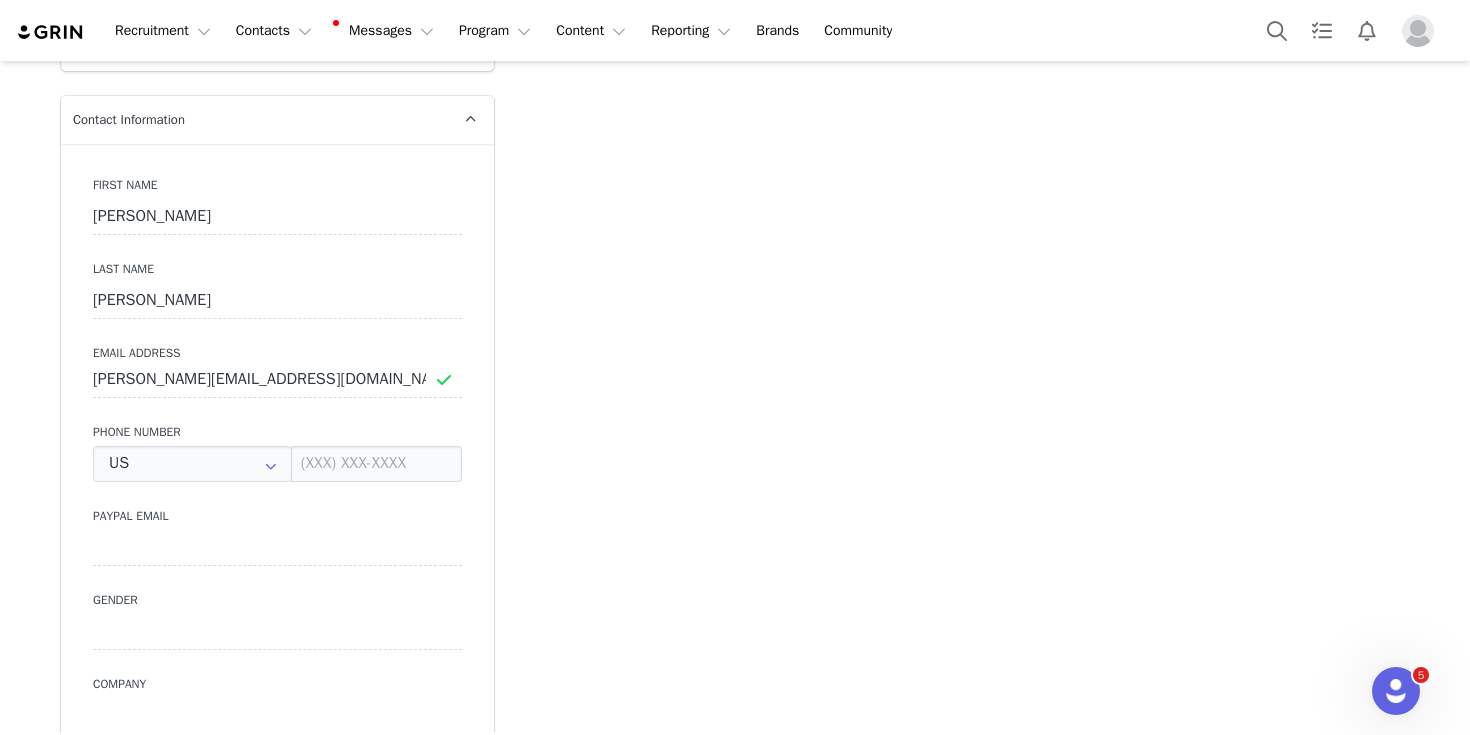 type on "+1 (United States)" 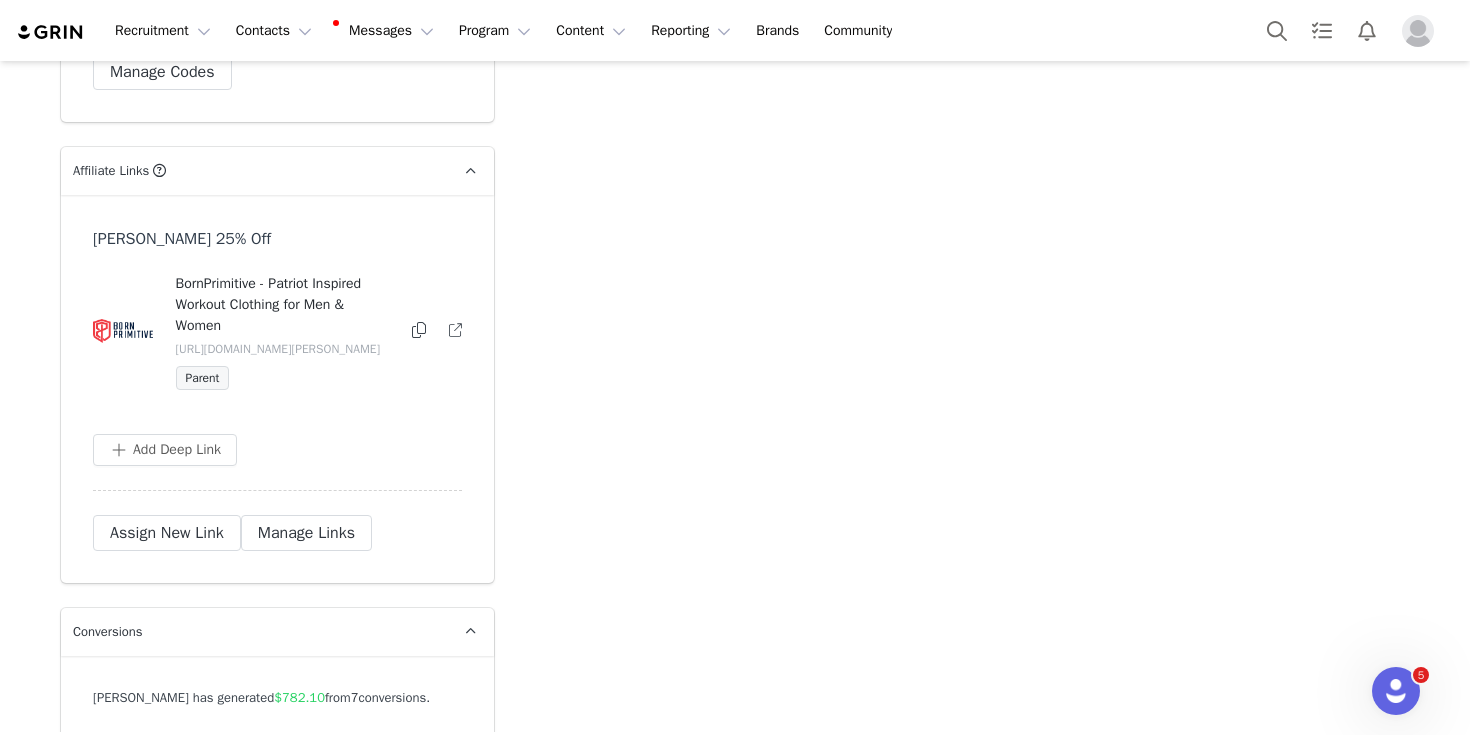 scroll, scrollTop: 4678, scrollLeft: 0, axis: vertical 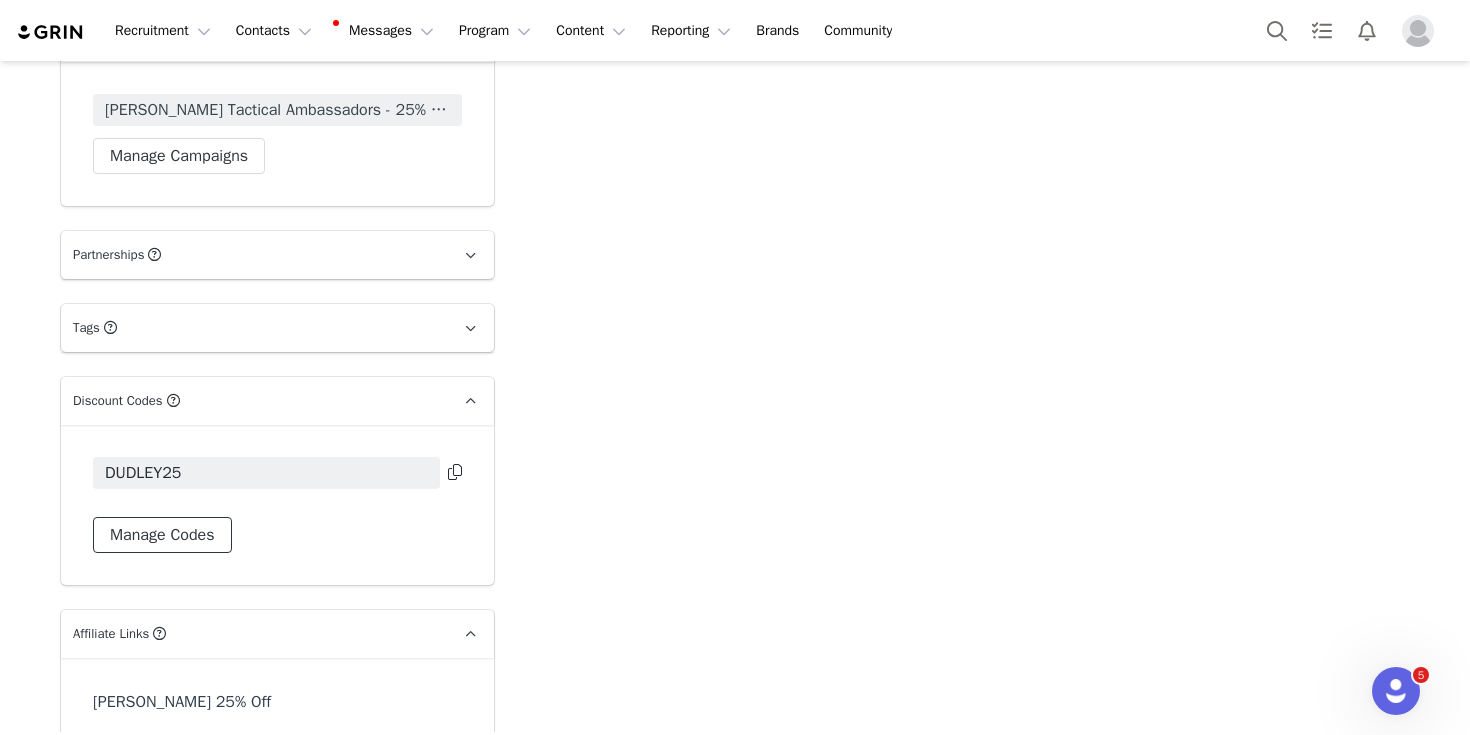 click on "Manage Codes" at bounding box center [162, 535] 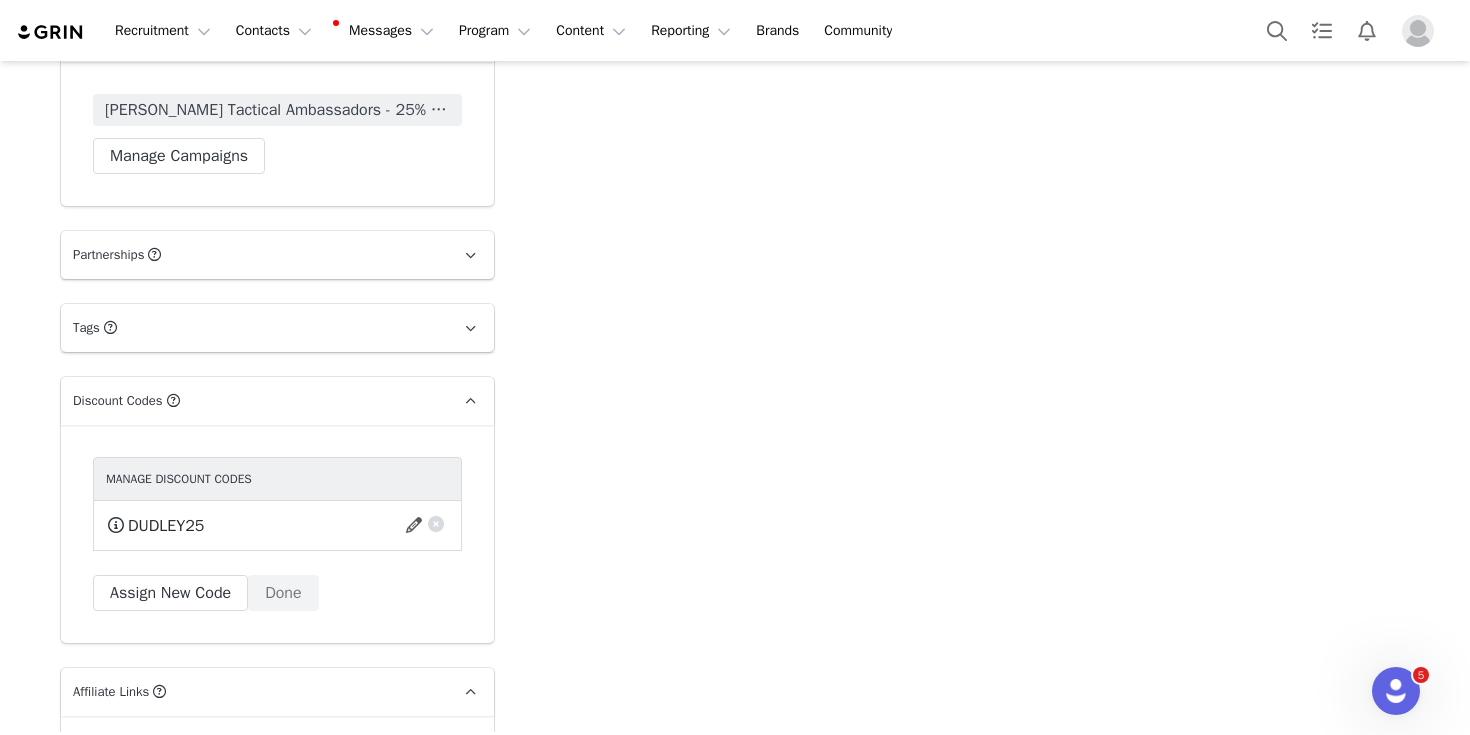 scroll, scrollTop: 0, scrollLeft: 0, axis: both 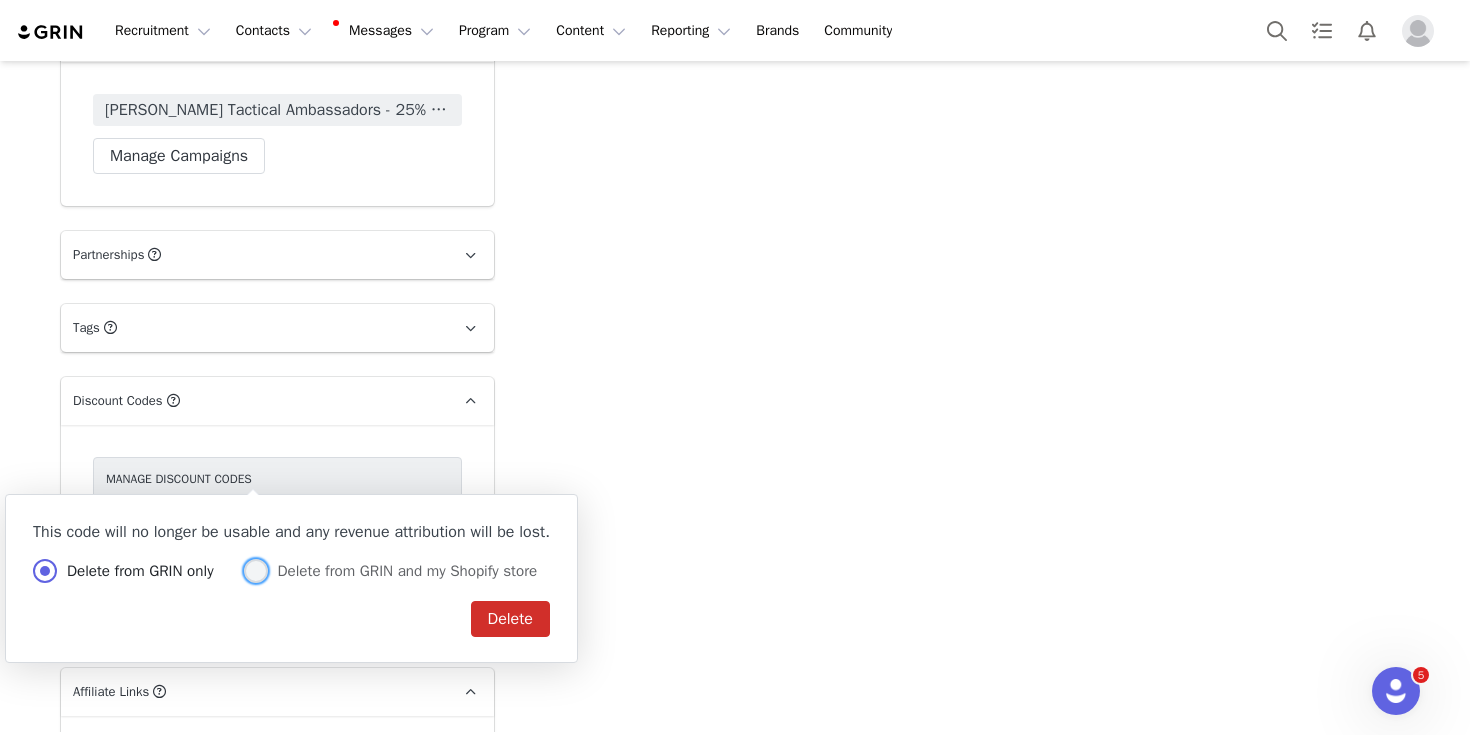 click on "Delete from GRIN and my Shopify store" at bounding box center [403, 571] 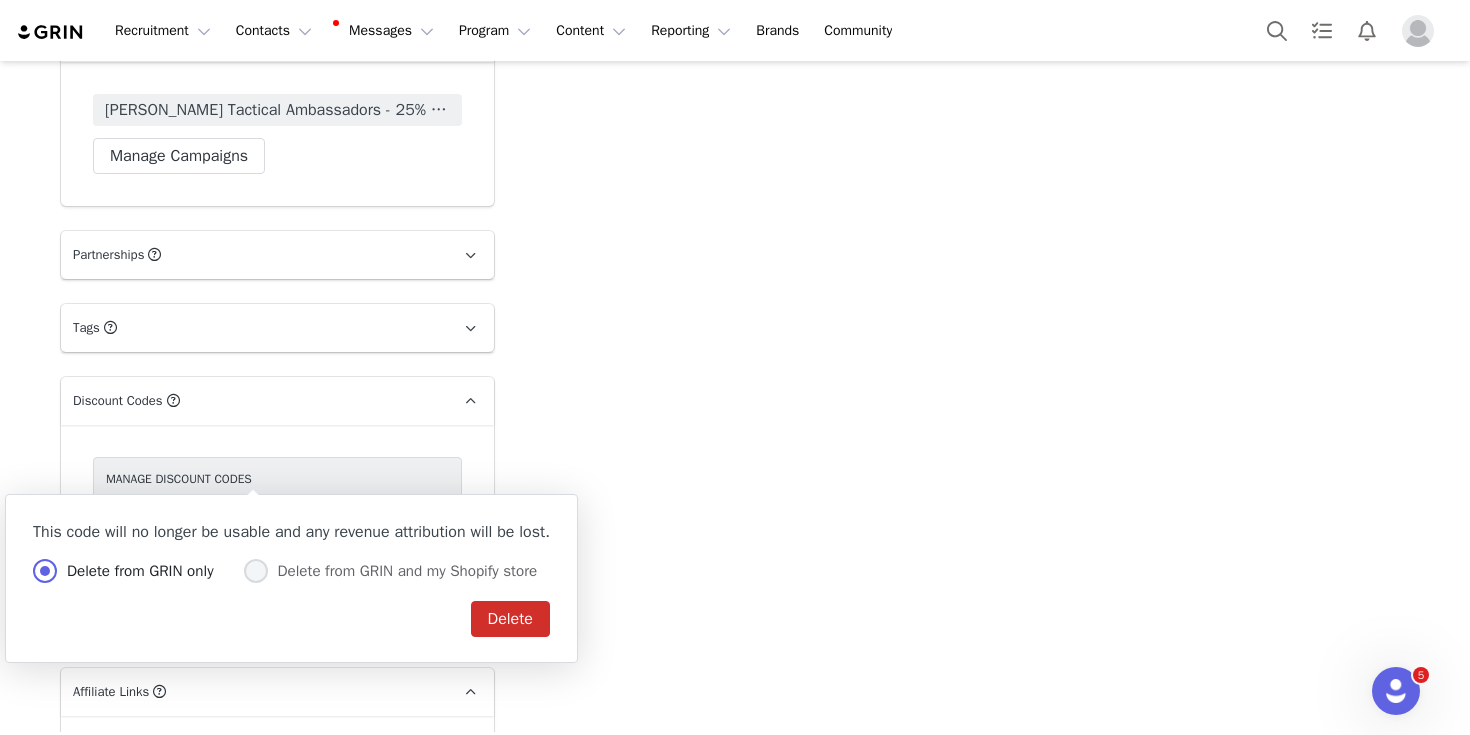 click on "Delete from GRIN and my Shopify store" at bounding box center (256, 572) 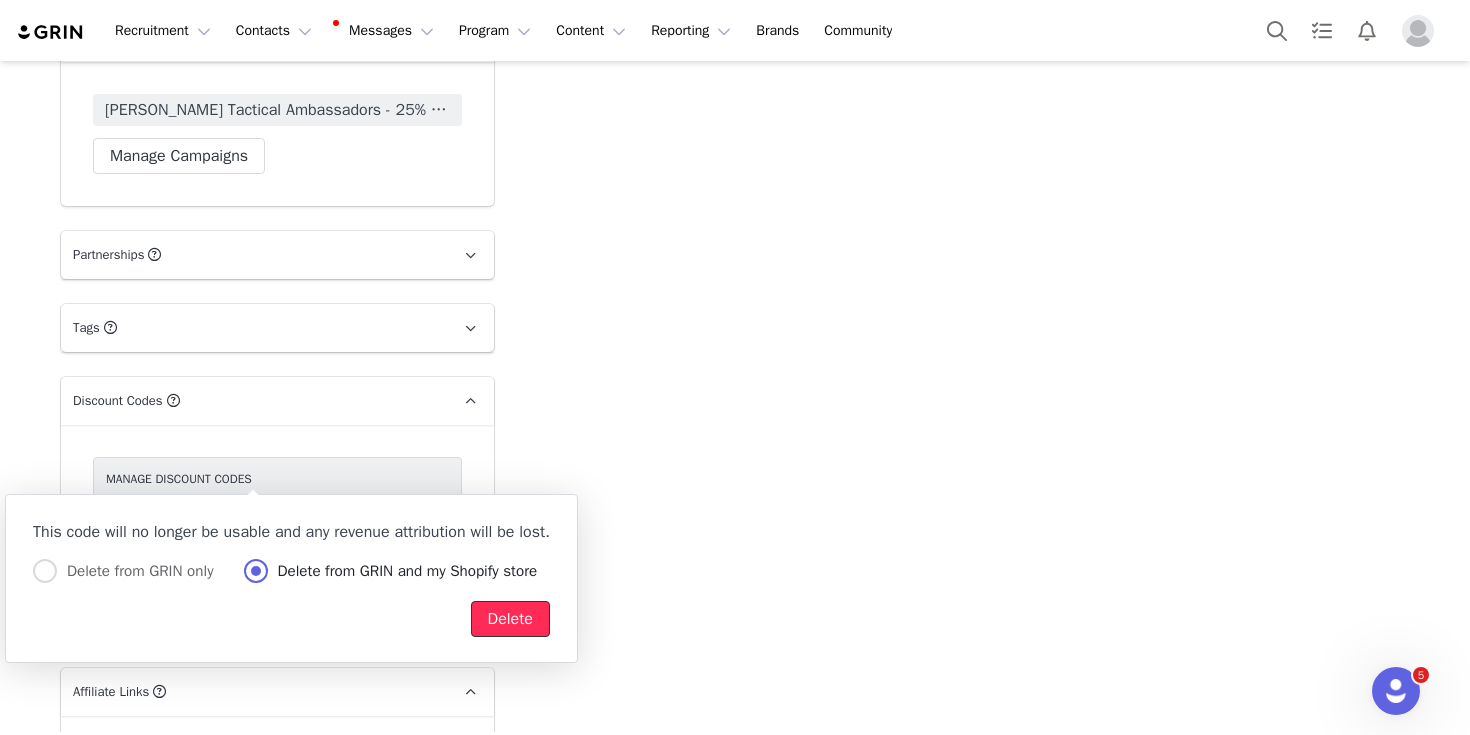 click on "Delete" at bounding box center [510, 619] 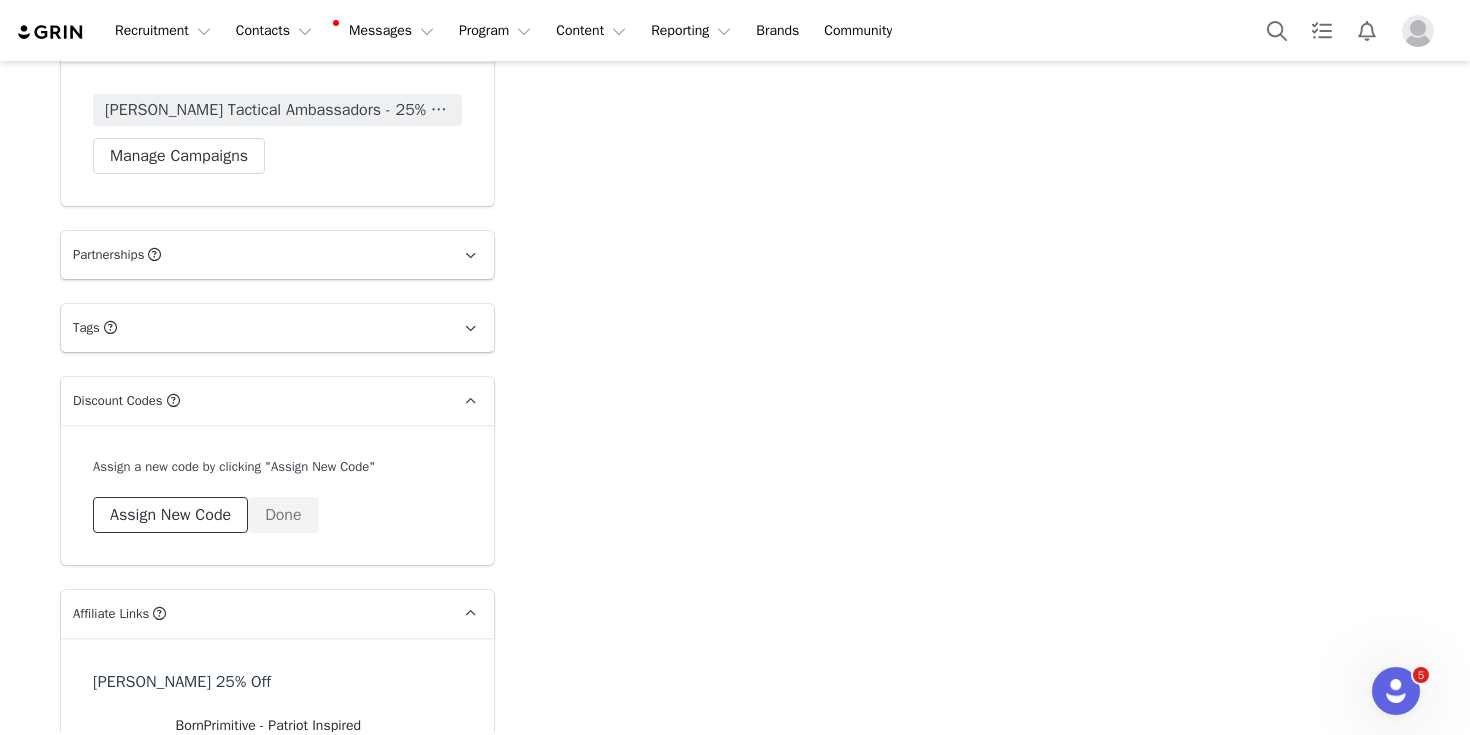 click on "Assign New Code" at bounding box center [170, 515] 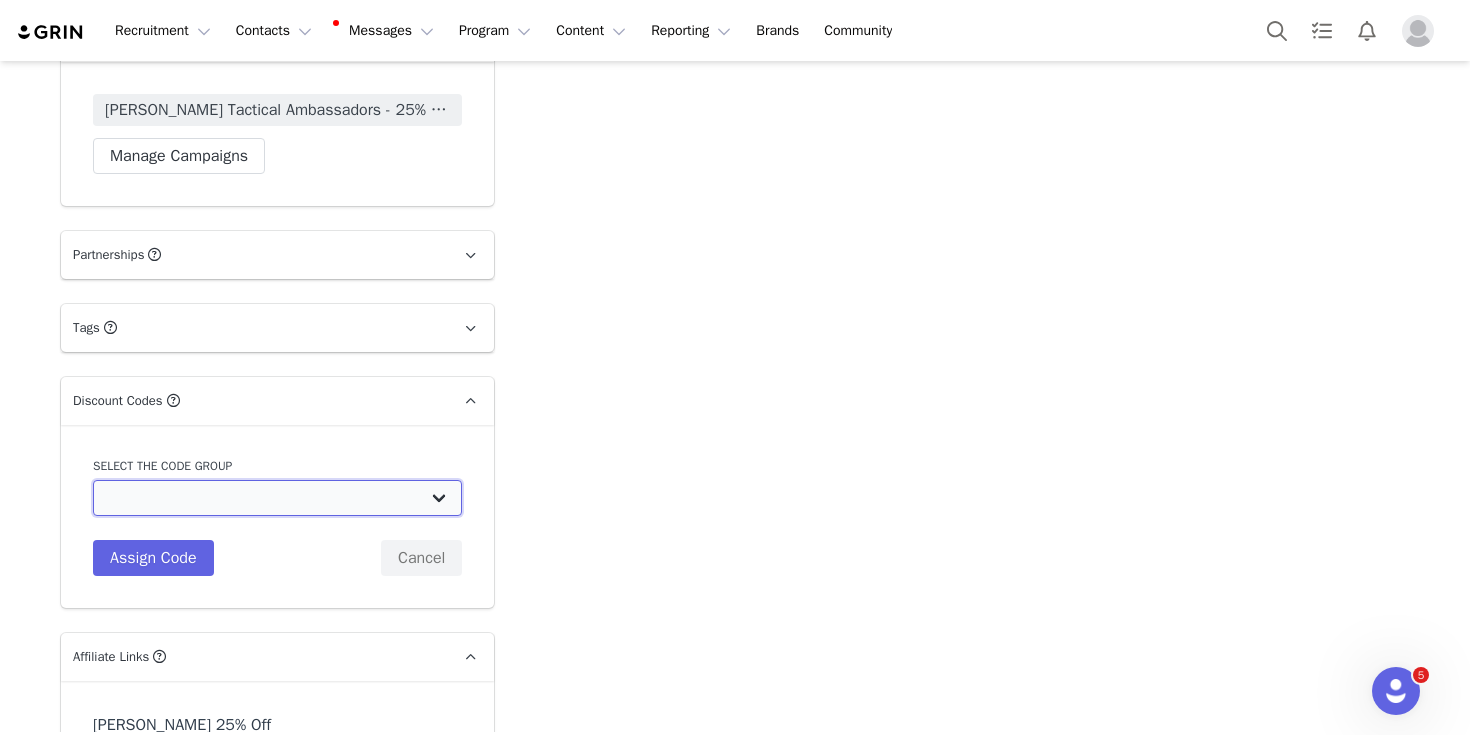 click on "Born Primitive USA: Tactical Ambassador - Customer 15% Off   Born Primitive USA: Outdoor Ambassador - Customer 15% Off    Born Primitive USA: The Draw - Customer 20% Off   Born Primitive USA: Defense Strategies Group - Customer 15% Off   Born Primitive USA: Tactical Personal 50% Off Discount Code   Born Primitive USA: Outdoor Personal 40% Off Discount Code   Born Primitive USA: Blu Bearing Solutions   Born Primitive USA: Derek Wolfe Discount Group   Born Primitive USA: Kirt Finnell Discount Group   Born Primitive USA: Tactical 20% Off Group 2025   Born Primitive USA: Julie Dudley 25% Off Discount Group   Born Primitive USA: BP MAIN 15% commission" at bounding box center (277, 498) 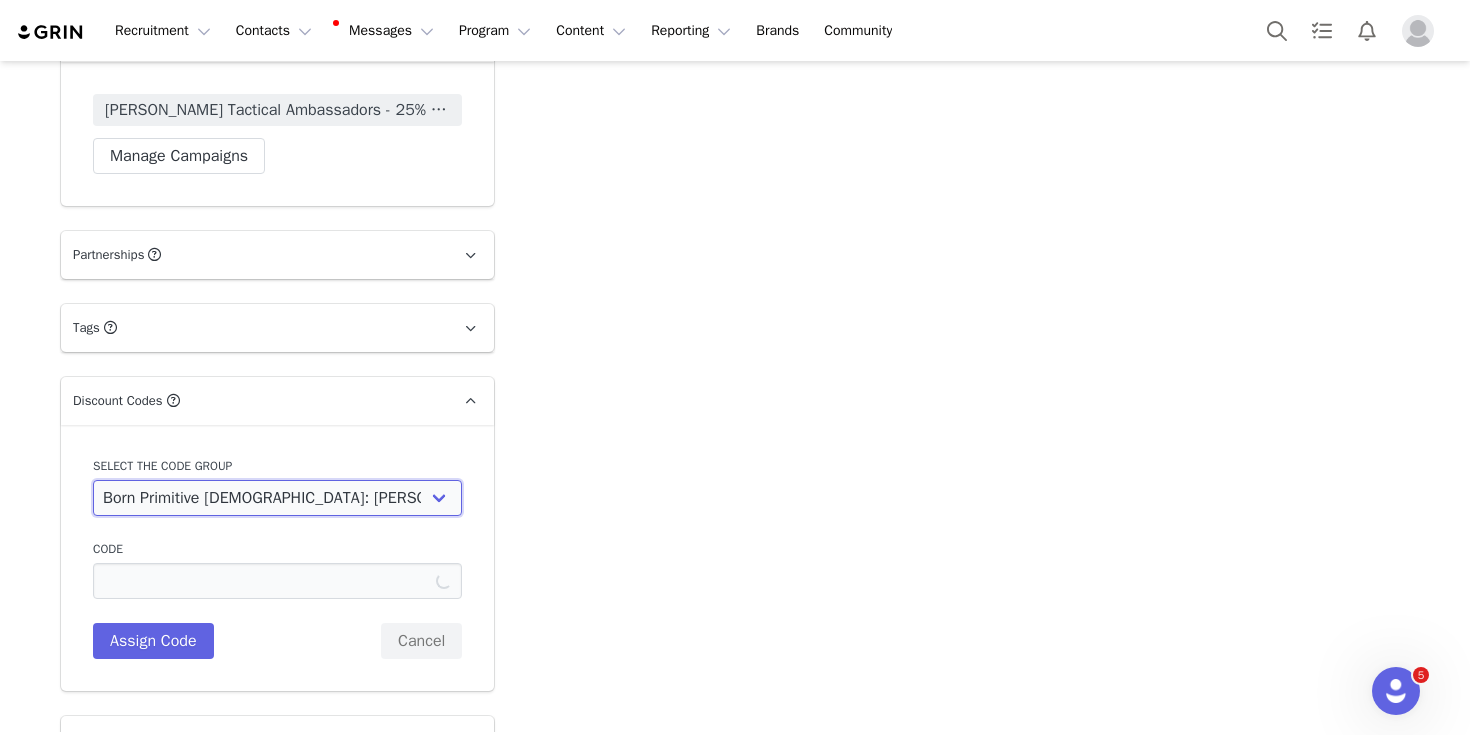 type on "DUDLEY25" 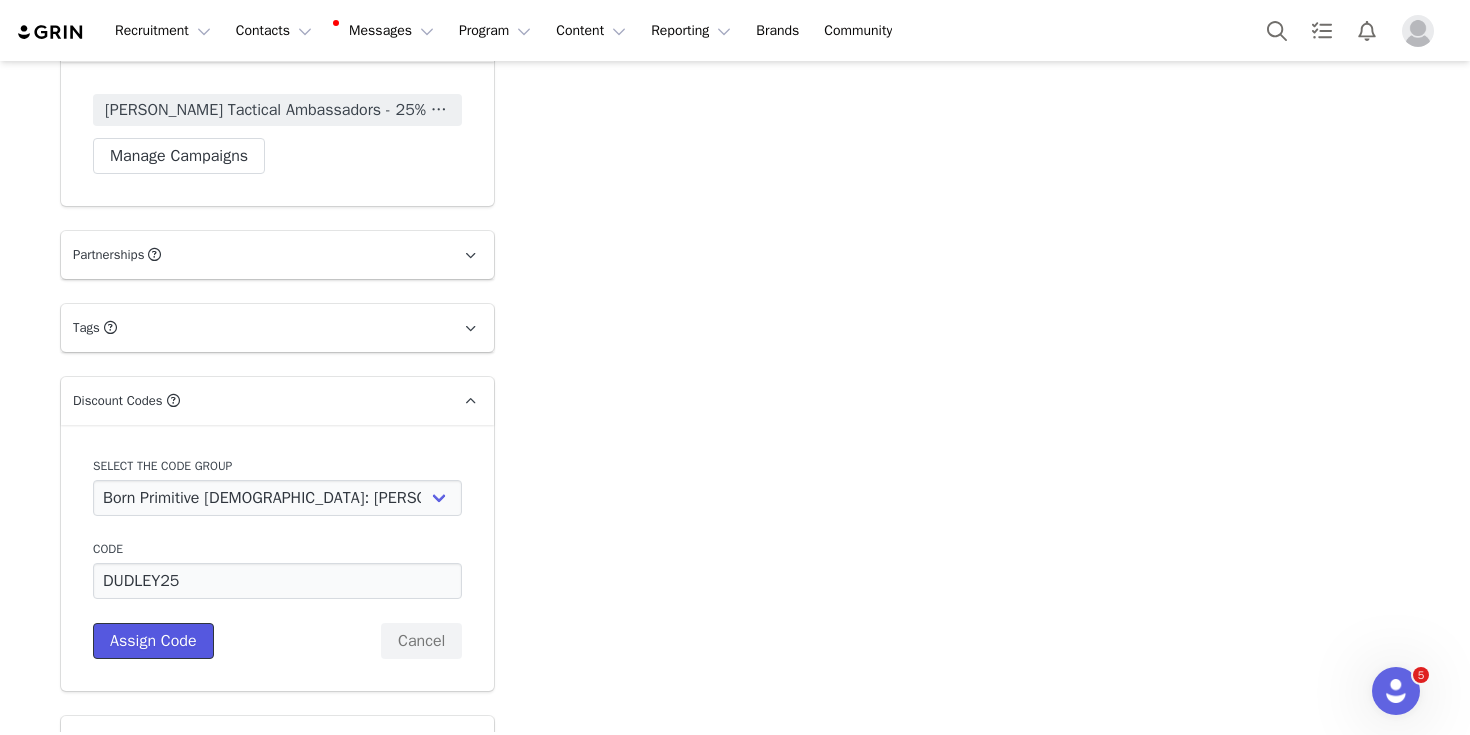 click on "Assign Code" at bounding box center [153, 641] 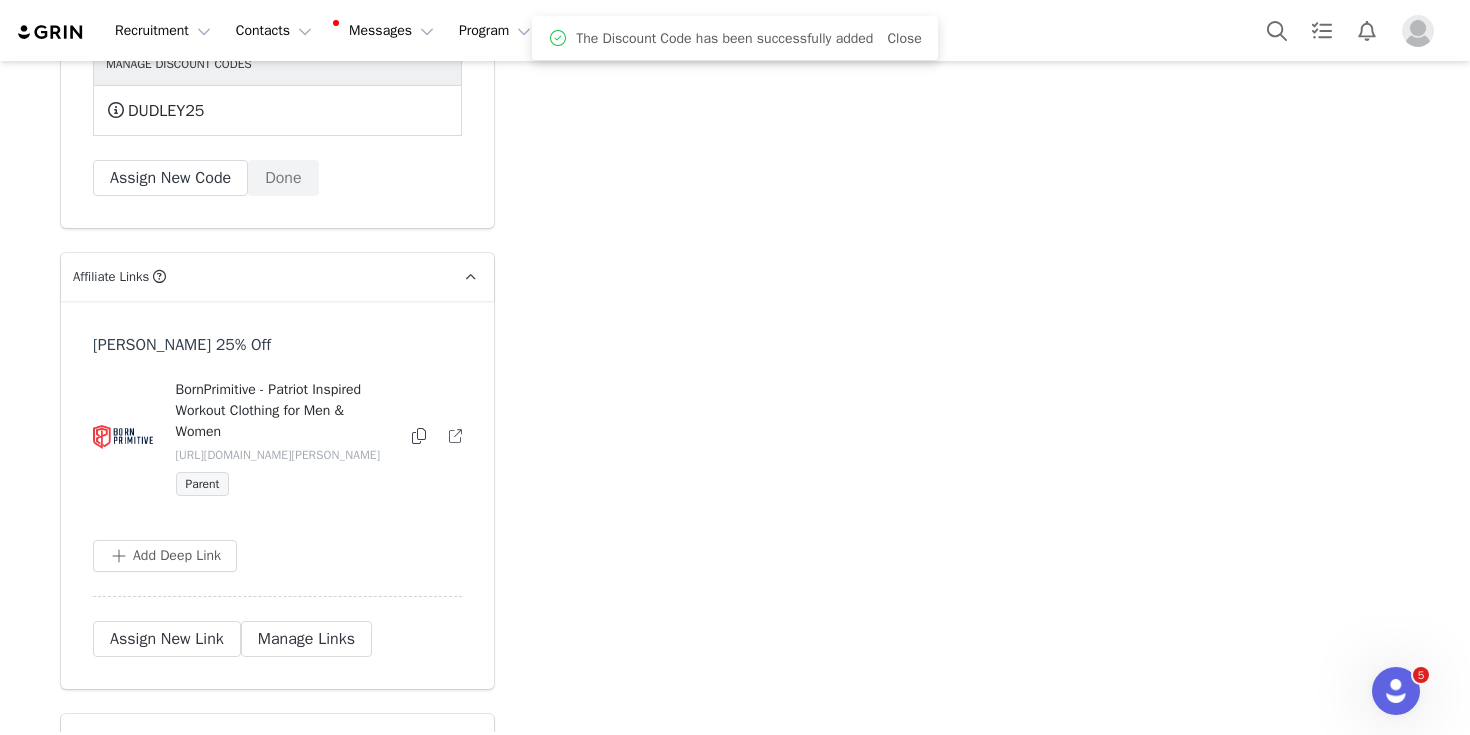scroll, scrollTop: 4479, scrollLeft: 0, axis: vertical 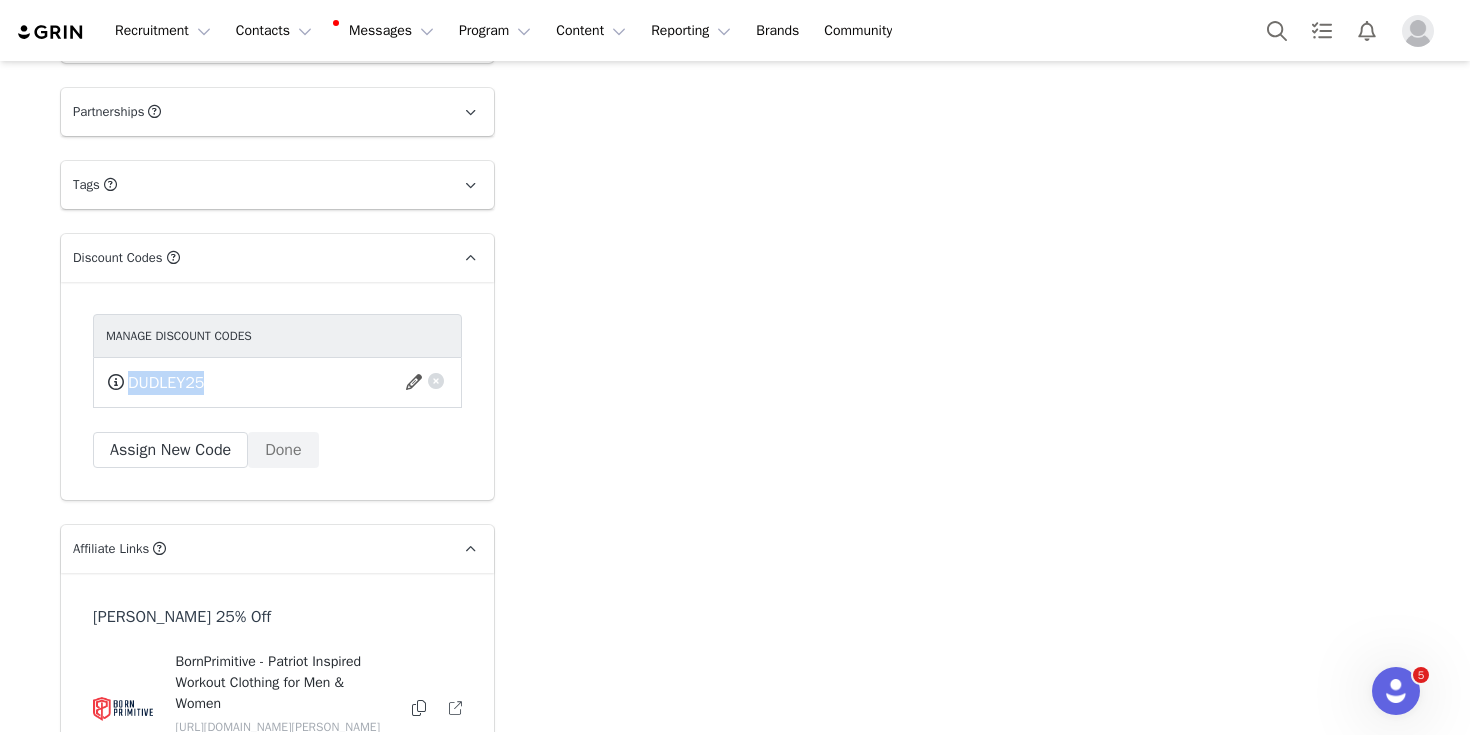 drag, startPoint x: 209, startPoint y: 345, endPoint x: 128, endPoint y: 344, distance: 81.00617 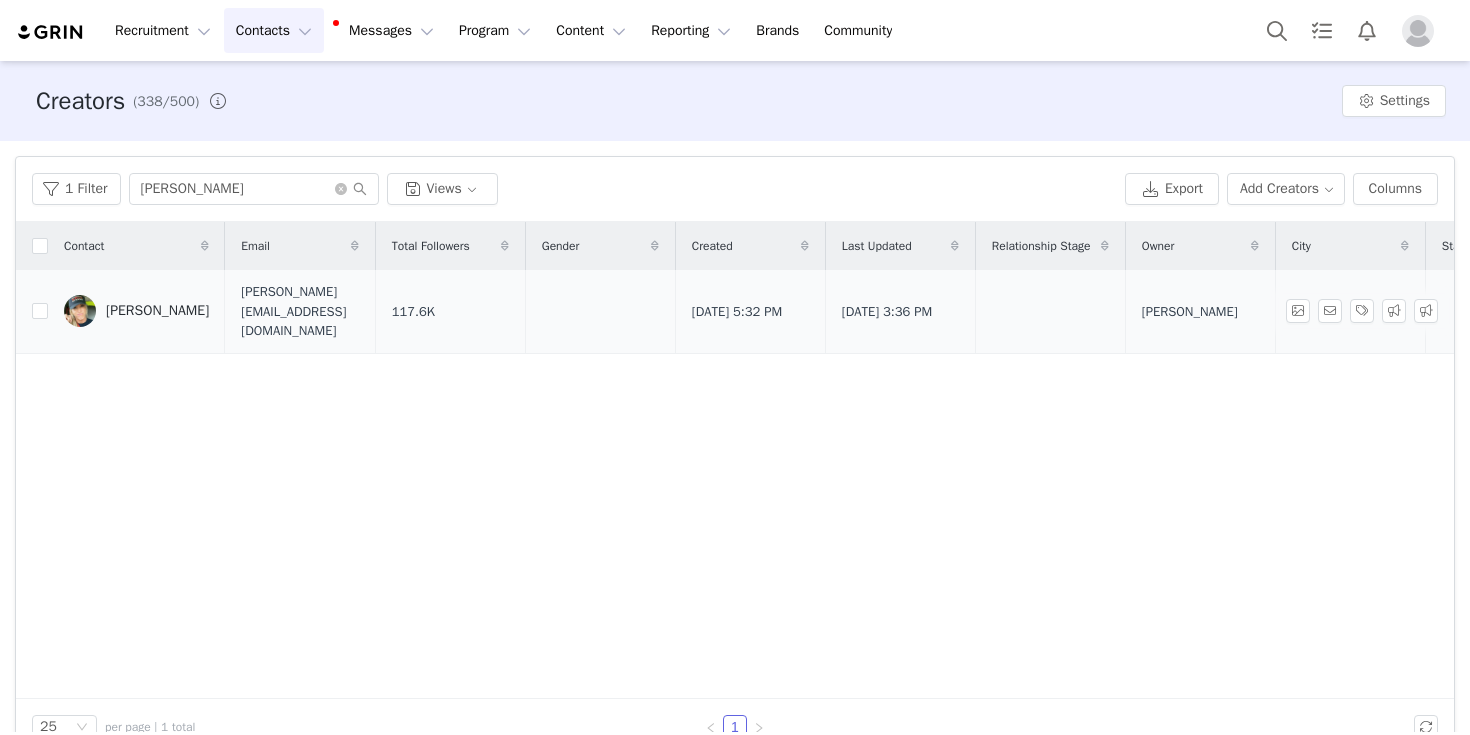 scroll, scrollTop: 0, scrollLeft: 0, axis: both 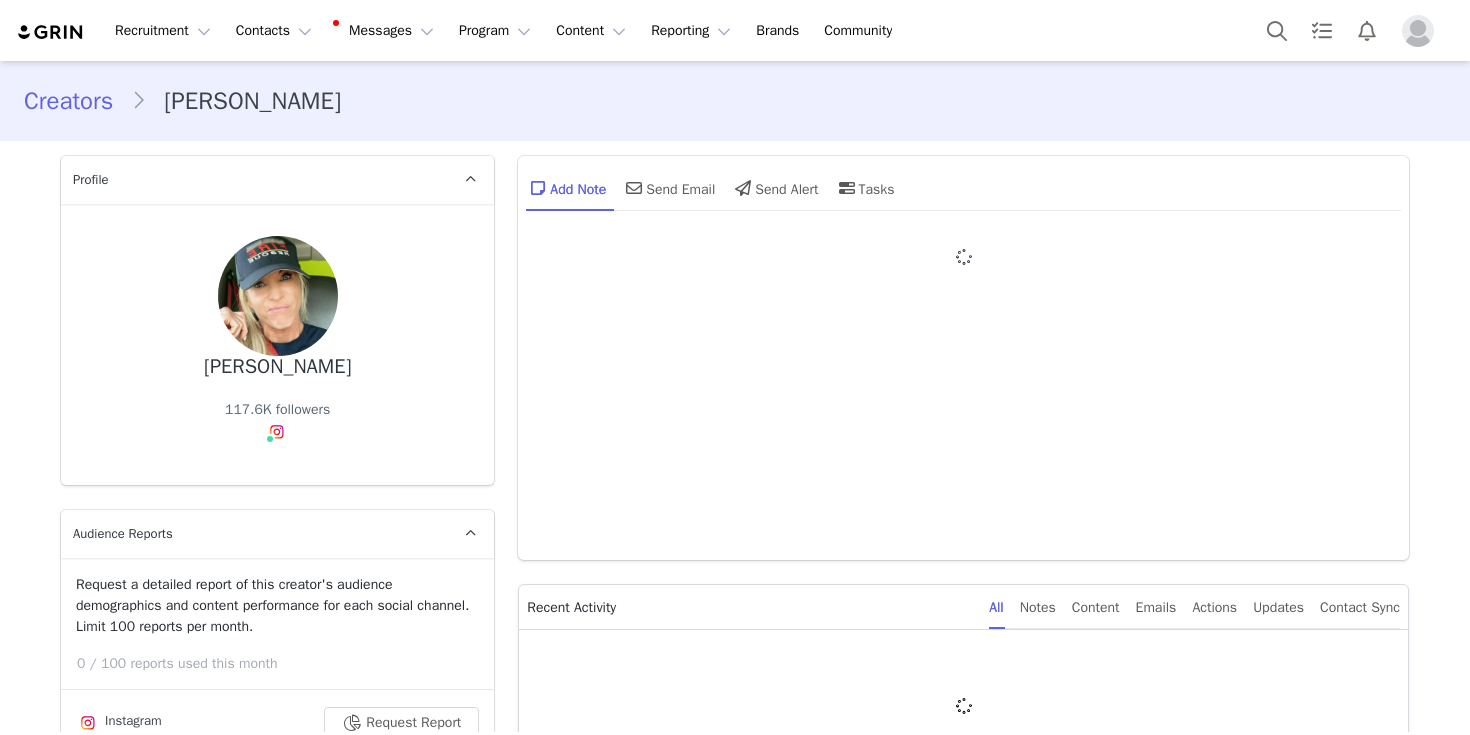 type on "+1 (United States)" 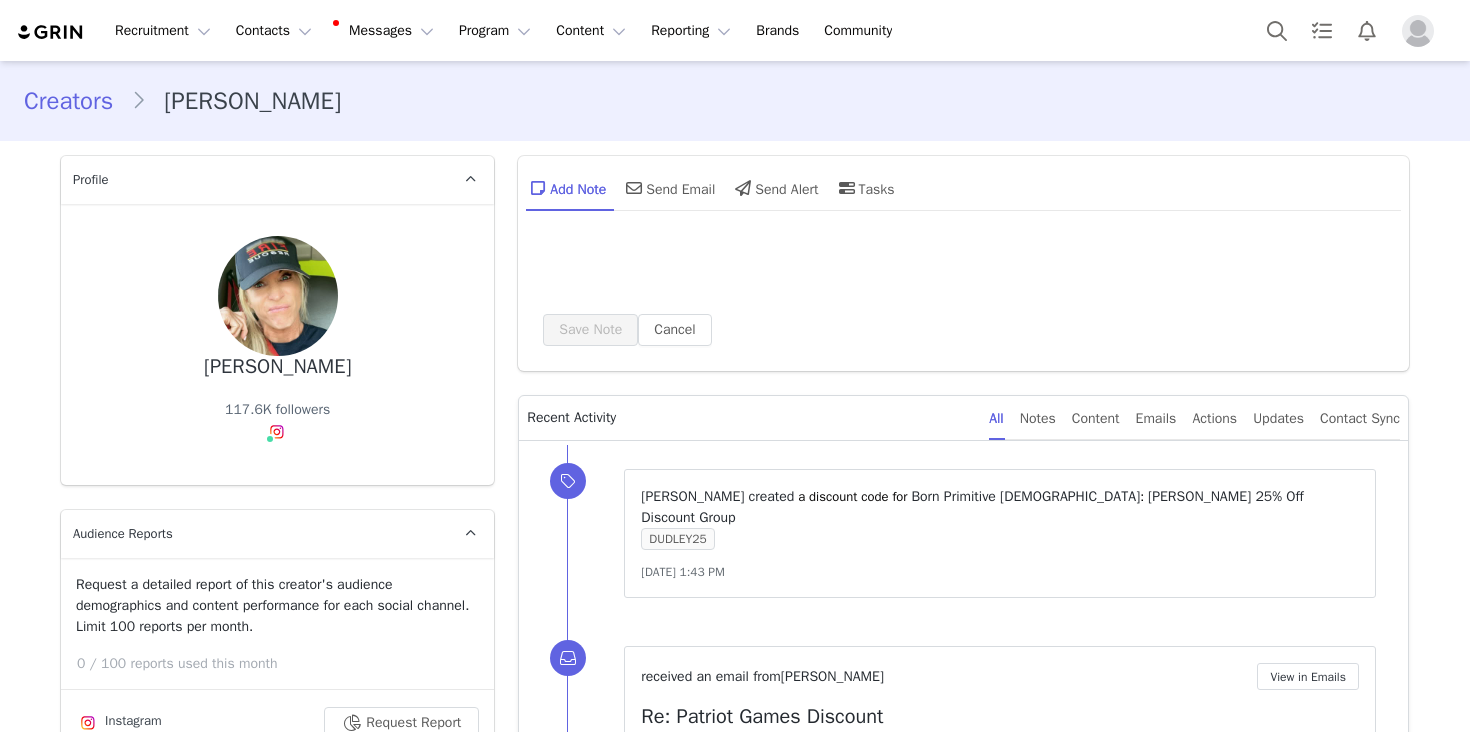 scroll, scrollTop: 0, scrollLeft: 0, axis: both 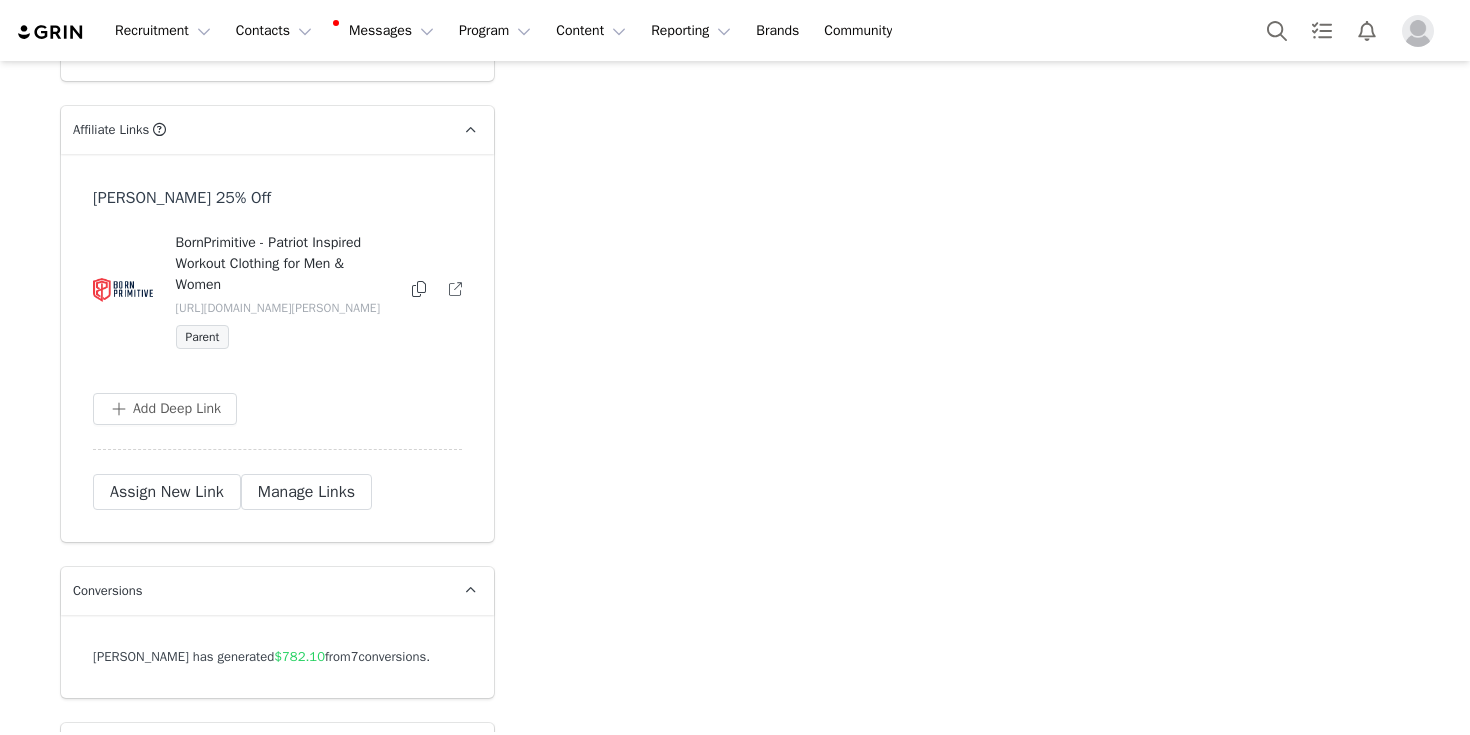 click at bounding box center [419, 289] 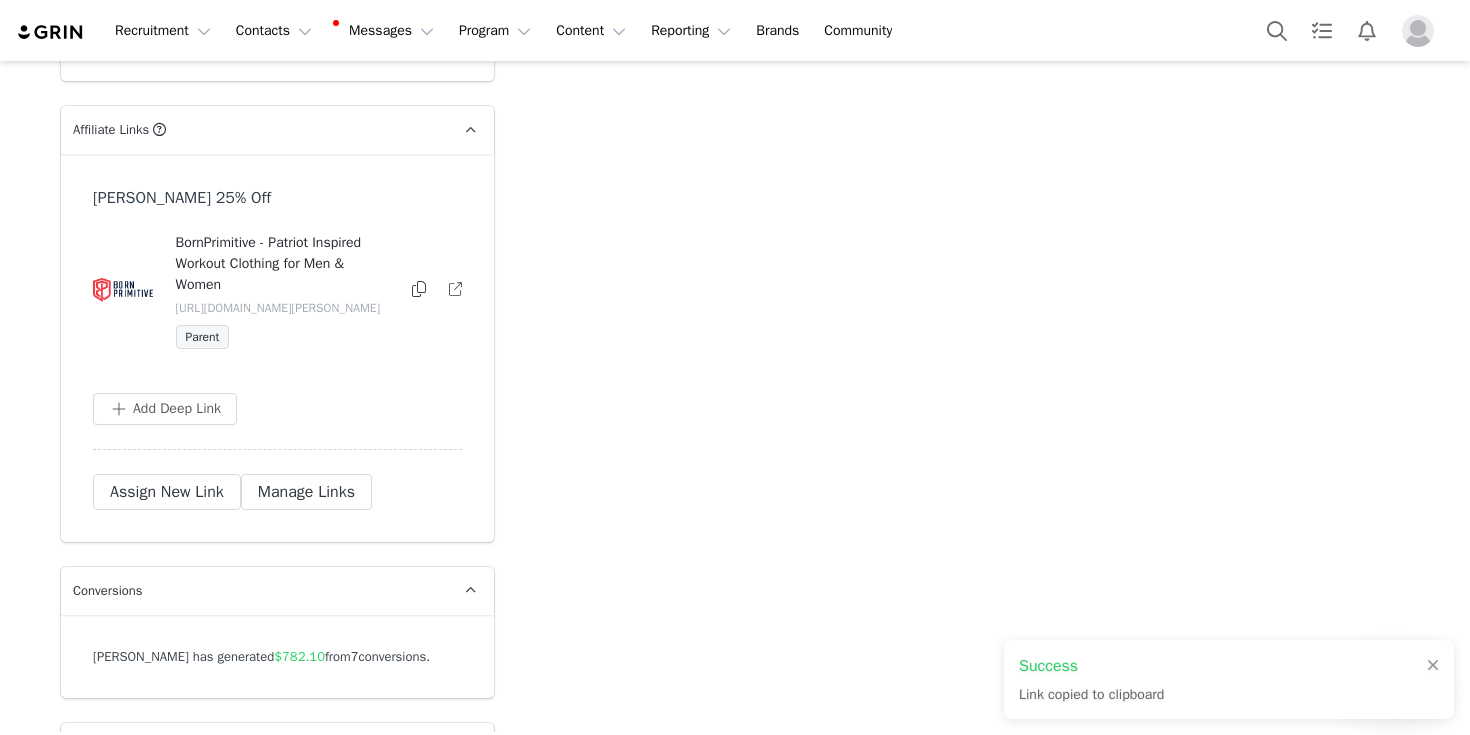 scroll, scrollTop: 0, scrollLeft: 0, axis: both 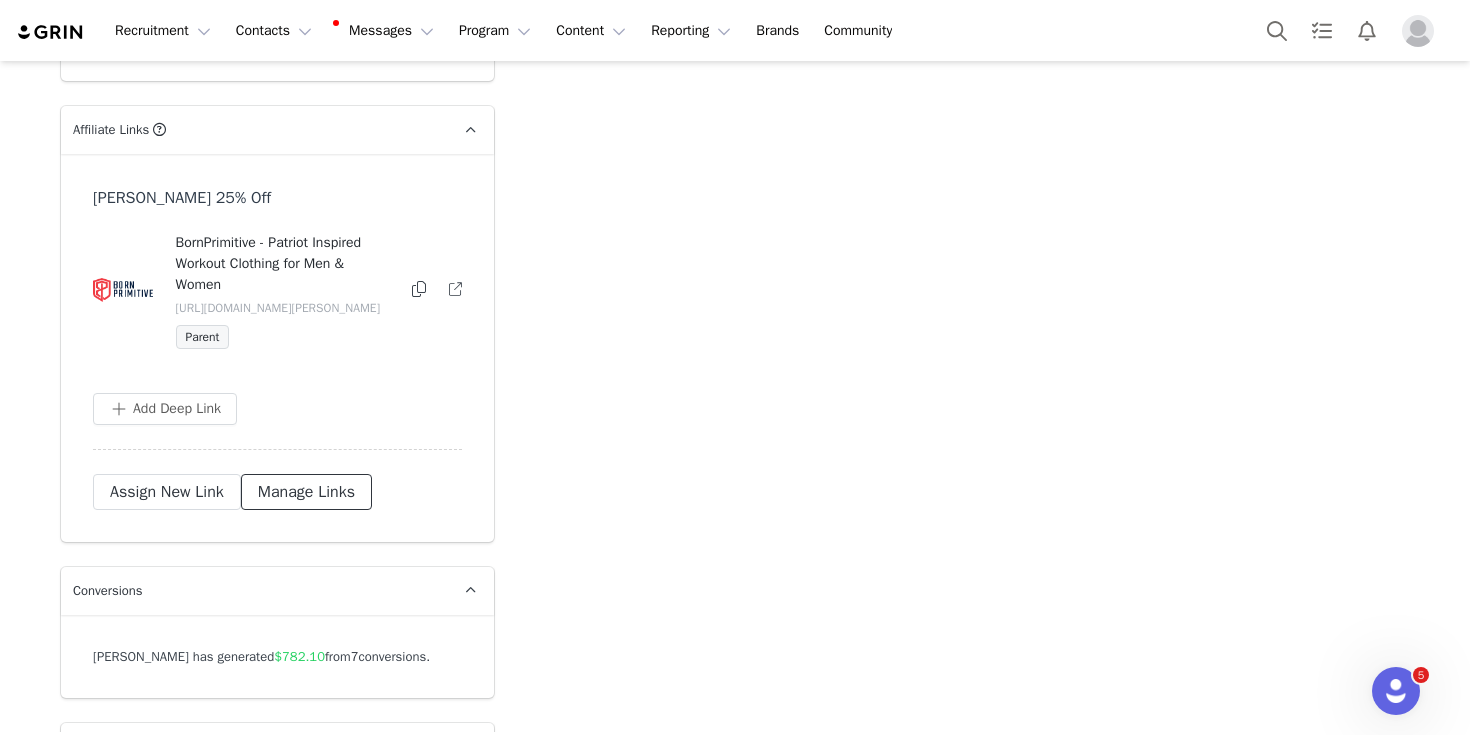 click on "Manage Links" at bounding box center [306, 492] 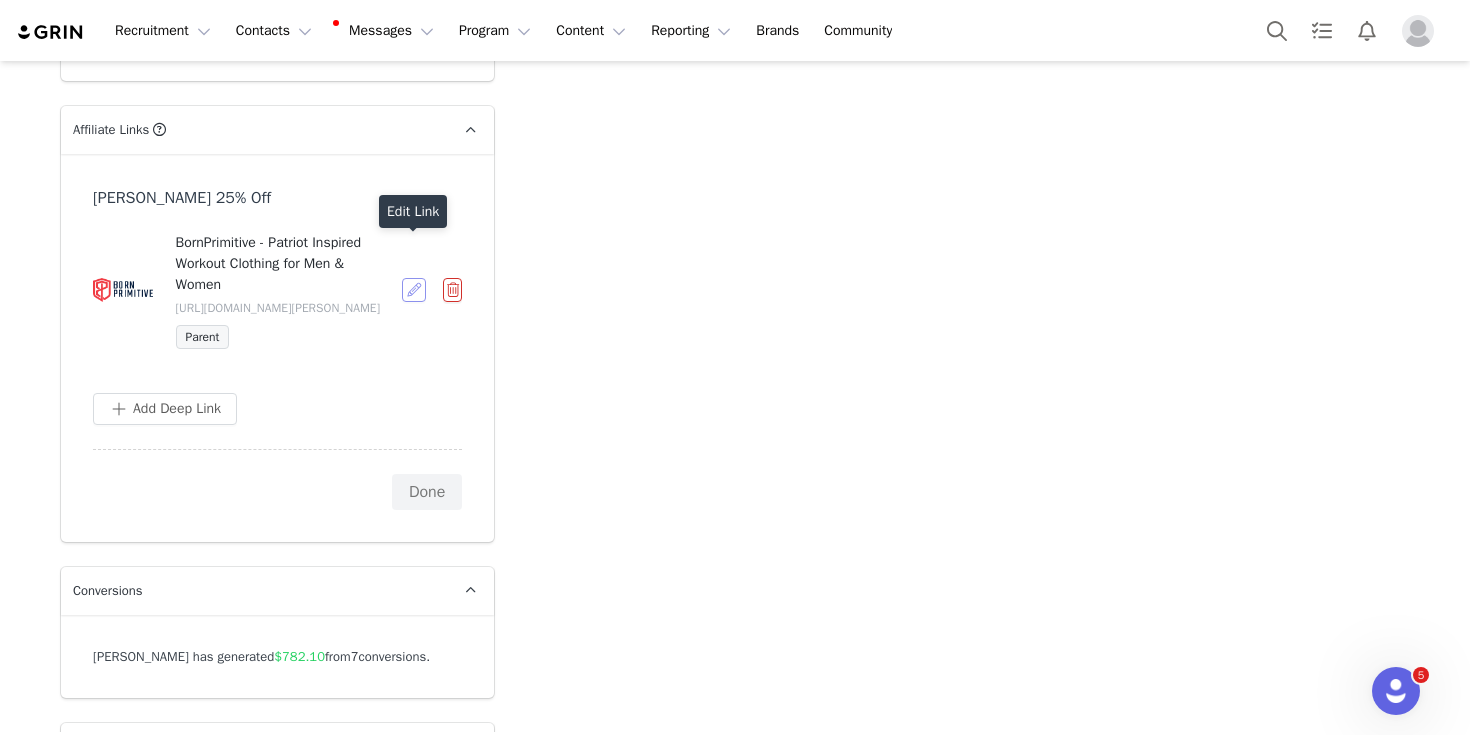 click at bounding box center [414, 290] 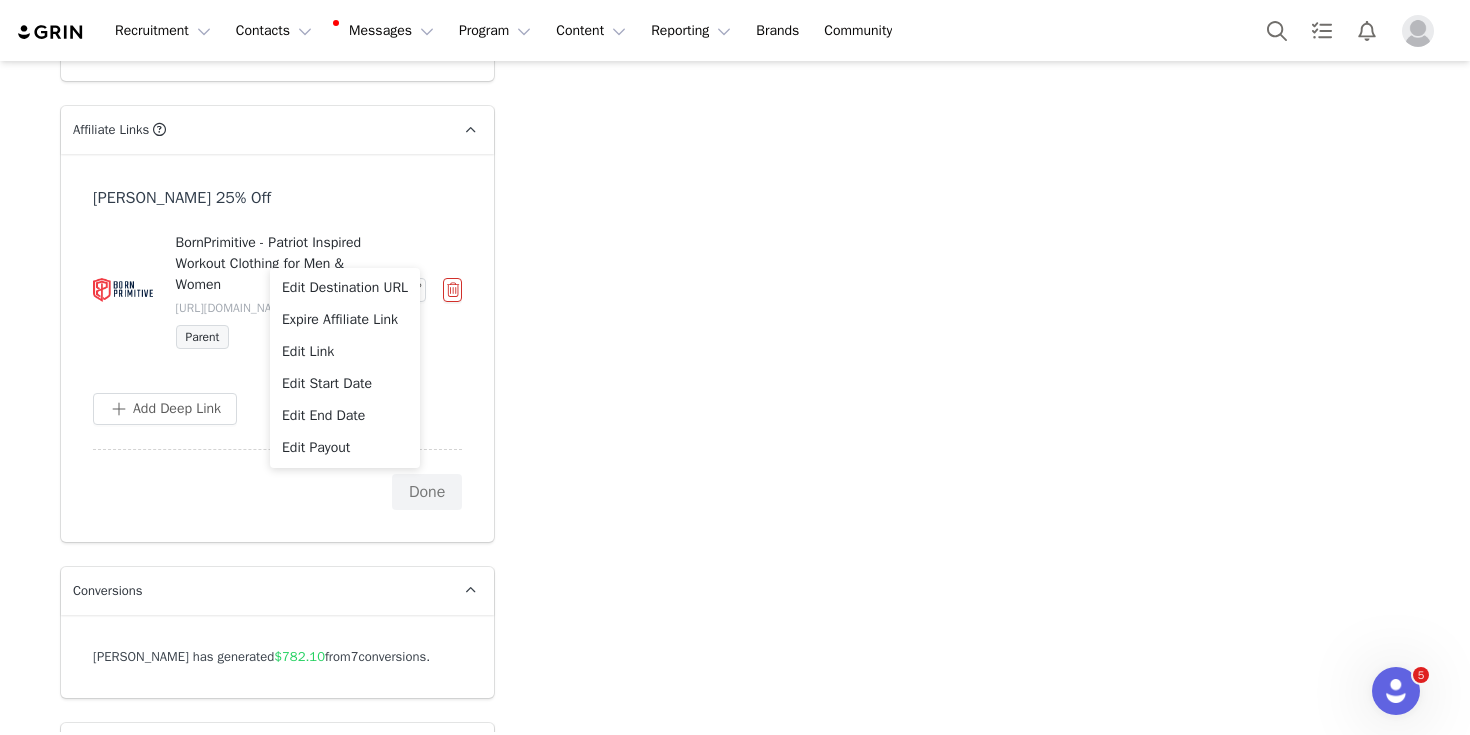 click on "Add Note   Send Email   Send Alert   Tasks  System Font 12pt To open the popup, press Shift+Enter To open the popup, press Shift+Enter To open the popup, press Shift+Enter To open the popup, press Shift+Enter Save Note Cancel Recent Activity All Notes Content Emails Actions Updates Contact Sync ⁨ Austin Cole ⁩ ⁨ created ⁩ a discount code for ⁨ Born Primitive USA ⁩: ⁨ Julie Dudley 25% Off Discount Group ⁩ DUDLEY25 Jul 14, 2025, 1:43 PM received an email from  Julie Dudley      View in Emails   Re: Patriot Games Discount   Show Email  Jun 30, 2025, 5:43 PM     received an email from  Julie Dudley      View in Emails   Patriot Games Discount   Show Email  Jun 30, 2025, 5:18 PM     New conversion: ⁨ $60.26 ⁩ amount⁨, ⁨ $6.03 ⁩  commission⁩⁨, order #⁨ 1749674 ⁩⁩ Jun 20, 2025, 8:01 PM New conversion: ⁨ $83.21 ⁩ amount⁨, ⁨ $8.32 ⁩  commission⁩⁨, order #⁨ 1720741 ⁩⁩ May 22, 2025, 3:18 PM received an email from  Julie Dudley      View in Emails   Show Email" at bounding box center (963, -1743) 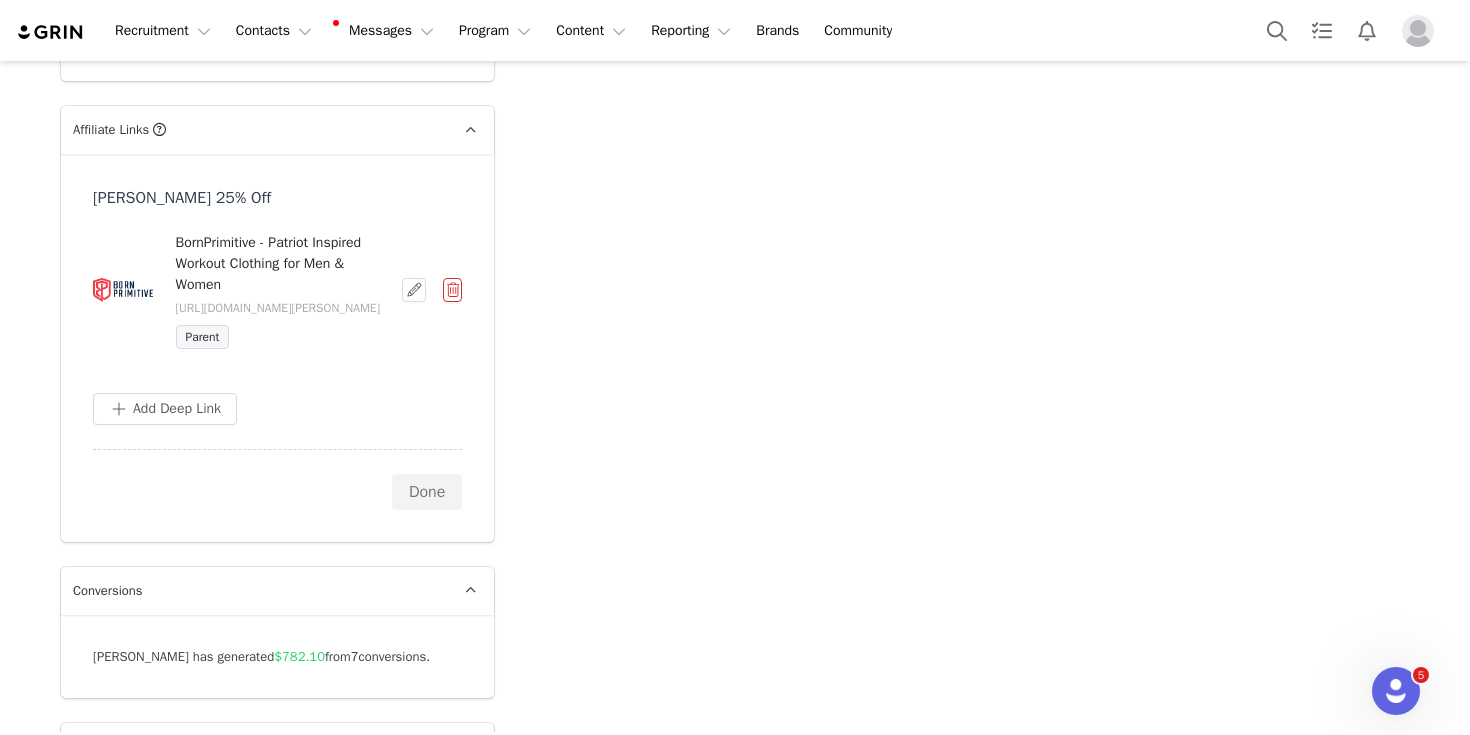 drag, startPoint x: 177, startPoint y: 269, endPoint x: 365, endPoint y: 264, distance: 188.06648 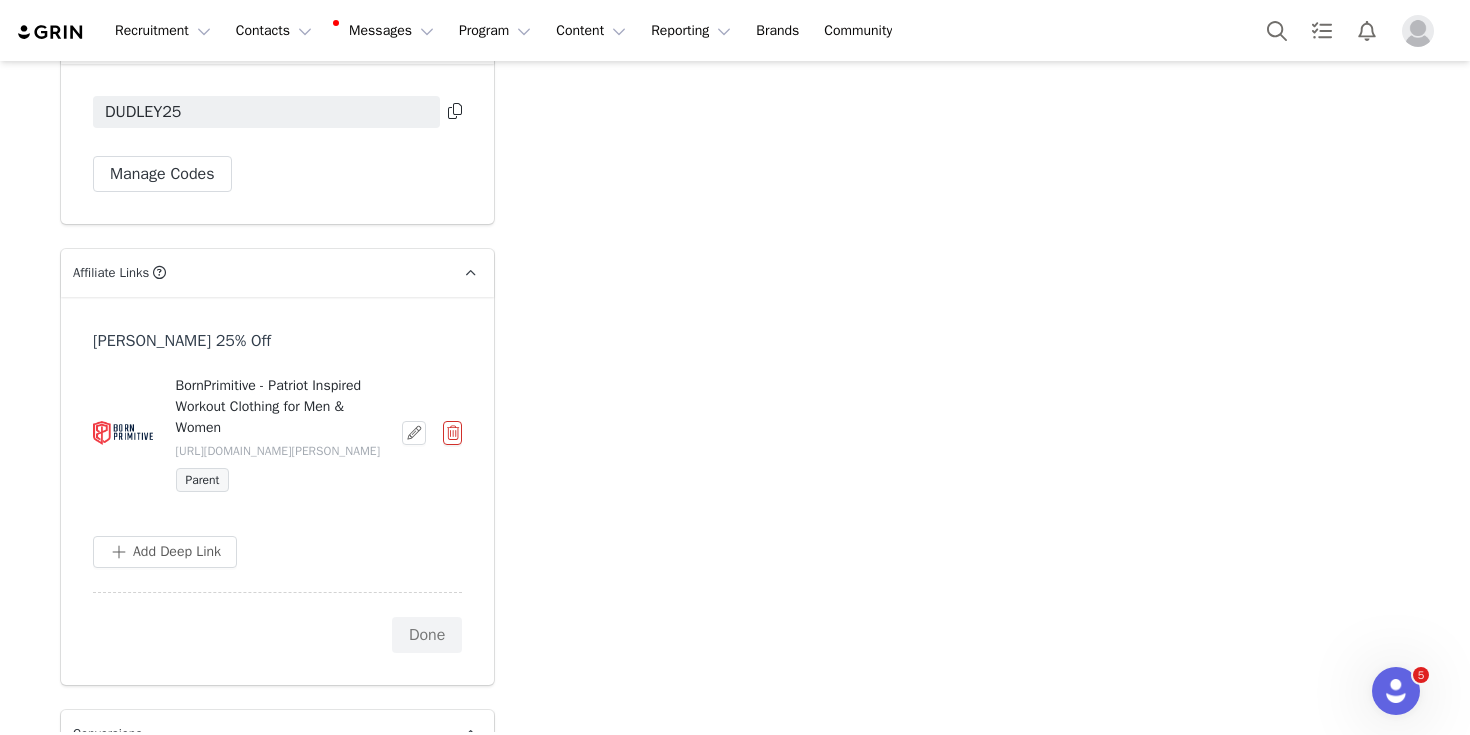 scroll, scrollTop: 4394, scrollLeft: 0, axis: vertical 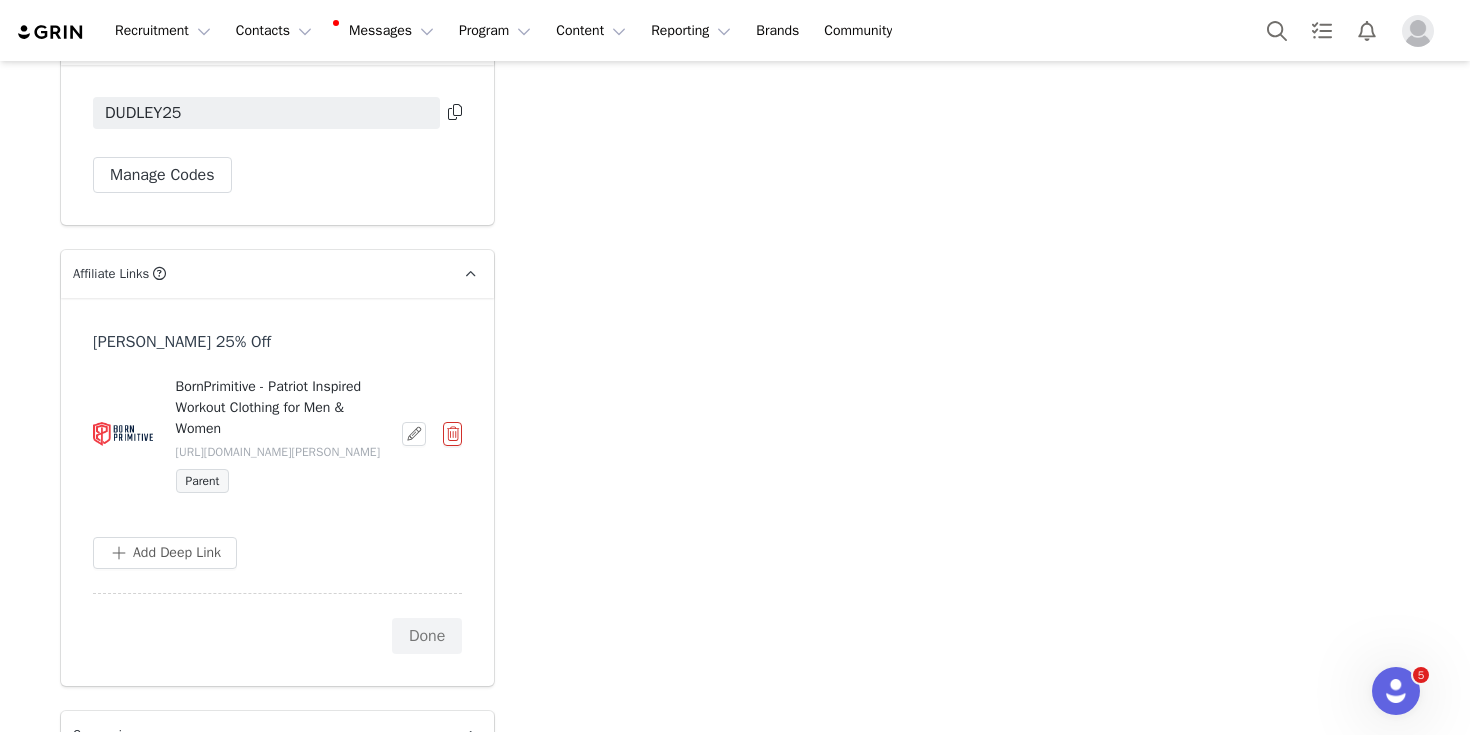 click on "Add Note   Send Email   Send Alert   Tasks  System Font 12pt To open the popup, press Shift+Enter To open the popup, press Shift+Enter To open the popup, press Shift+Enter To open the popup, press Shift+Enter Save Note Cancel Recent Activity All Notes Content Emails Actions Updates Contact Sync ⁨ Austin Cole ⁩ ⁨ created ⁩ a discount code for ⁨ Born Primitive USA ⁩: ⁨ Julie Dudley 25% Off Discount Group ⁩ DUDLEY25 Jul 14, 2025, 1:43 PM received an email from  Julie Dudley      View in Emails   Re: Patriot Games Discount   Show Email  Jun 30, 2025, 5:43 PM     received an email from  Julie Dudley      View in Emails   Patriot Games Discount   Show Email  Jun 30, 2025, 5:18 PM     New conversion: ⁨ $60.26 ⁩ amount⁨, ⁨ $6.03 ⁩  commission⁩⁨, order #⁨ 1749674 ⁩⁩ Jun 20, 2025, 8:01 PM New conversion: ⁨ $83.21 ⁩ amount⁨, ⁨ $8.32 ⁩  commission⁩⁨, order #⁨ 1720741 ⁩⁩ May 22, 2025, 3:18 PM received an email from  Julie Dudley      View in Emails   Show Email" at bounding box center [963, -1599] 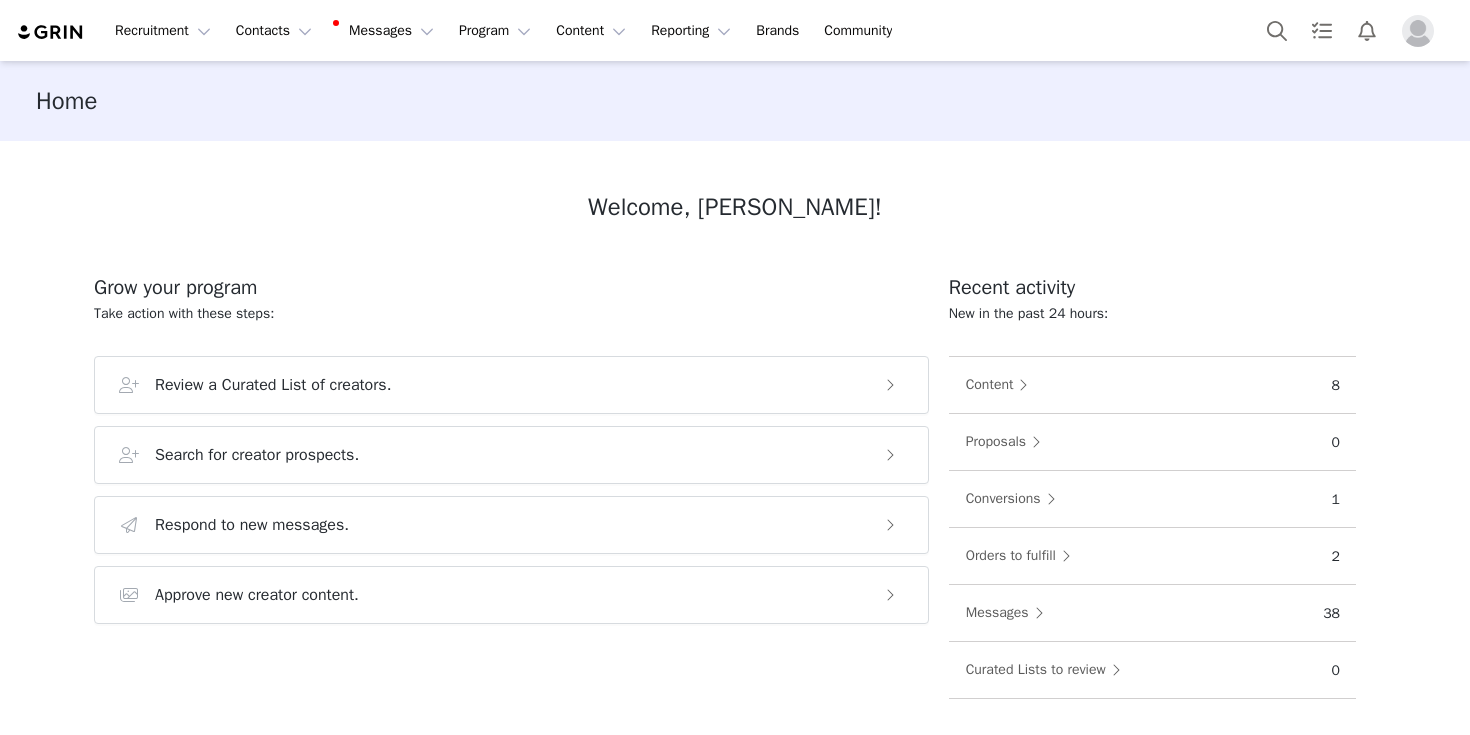 scroll, scrollTop: 0, scrollLeft: 0, axis: both 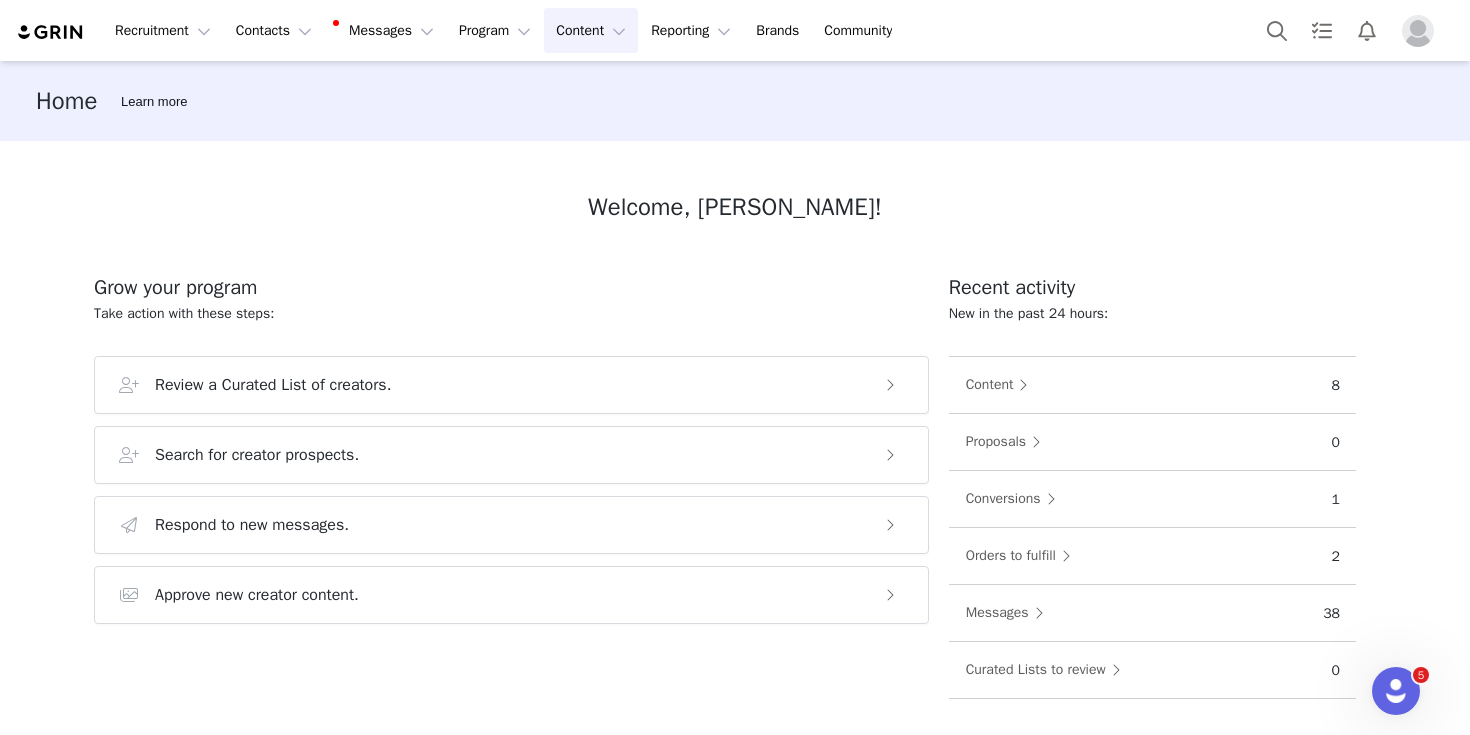 click on "Content Content" at bounding box center (591, 30) 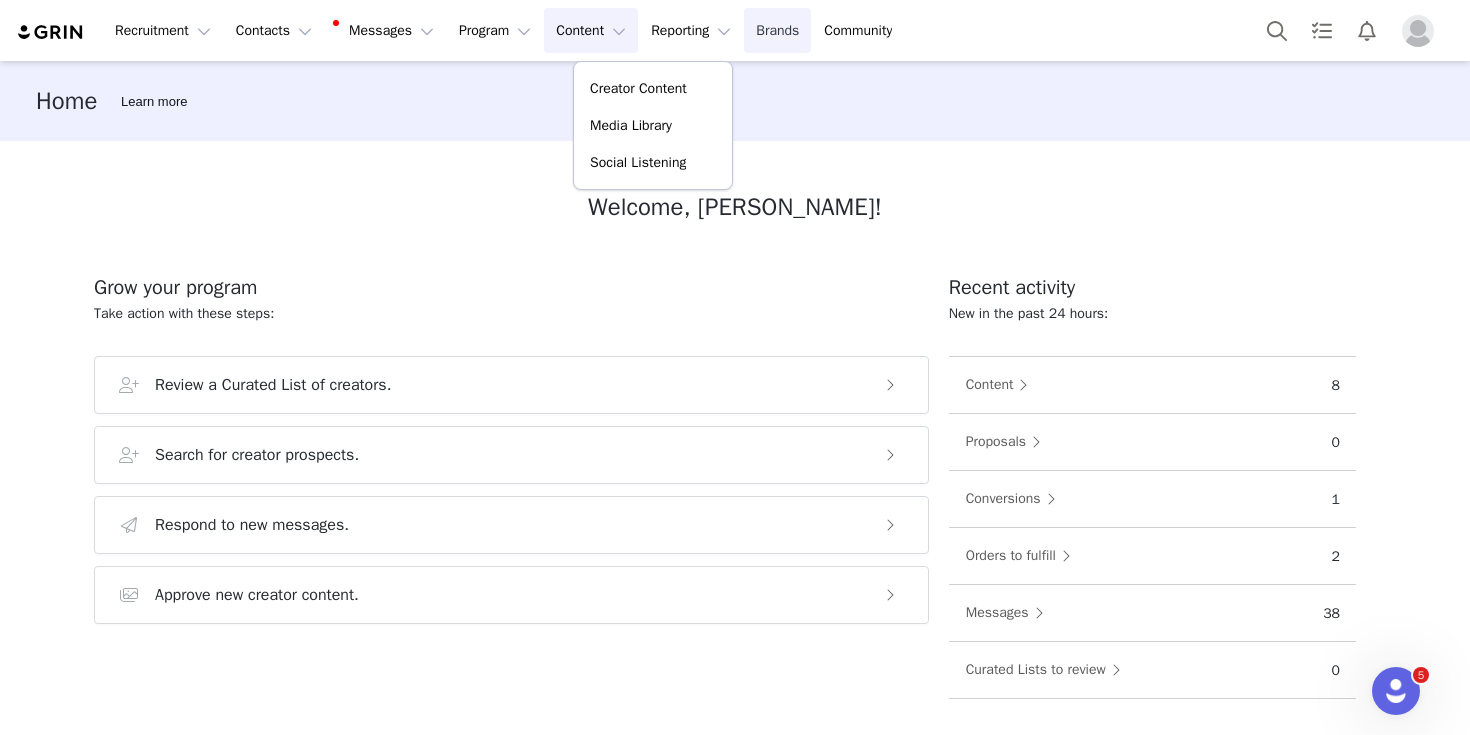 click on "Brands Brands" at bounding box center (777, 30) 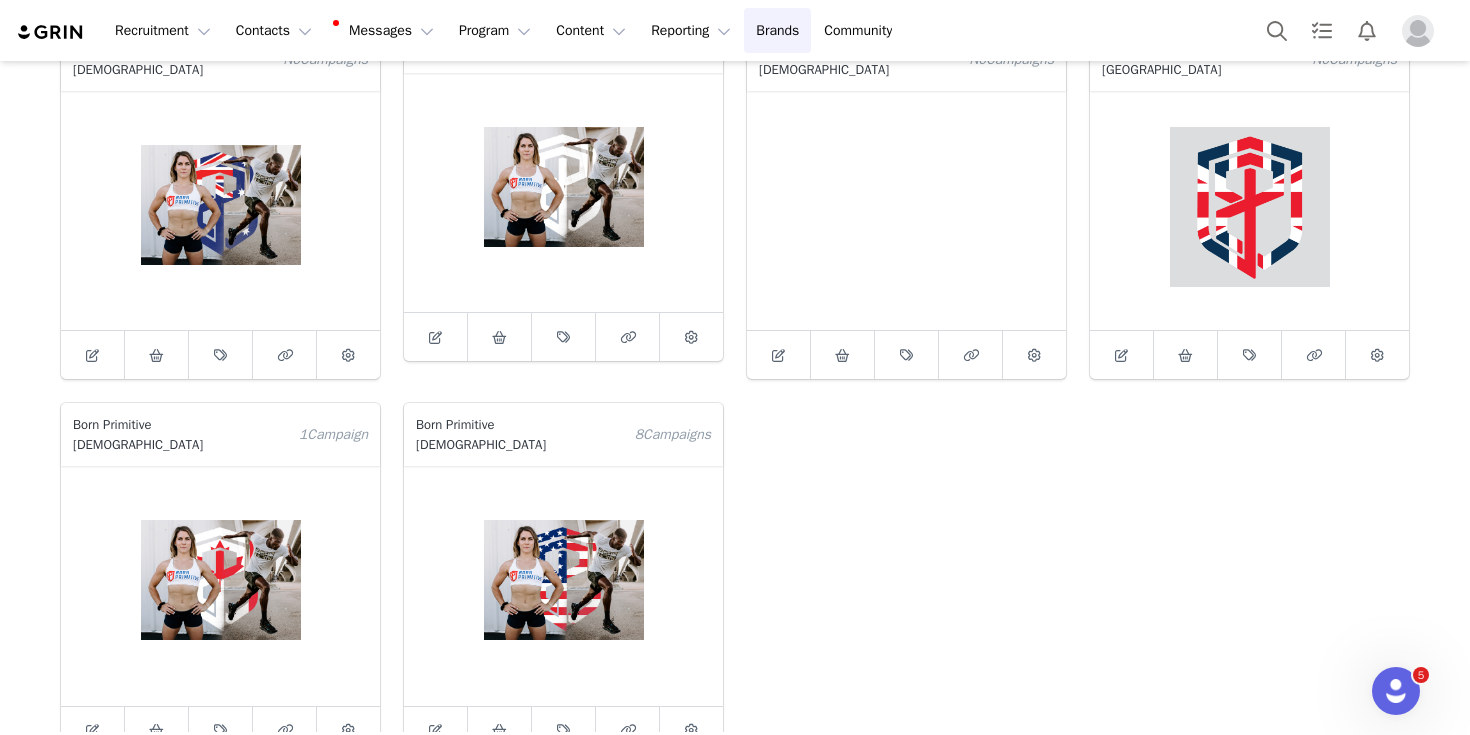 scroll, scrollTop: 129, scrollLeft: 0, axis: vertical 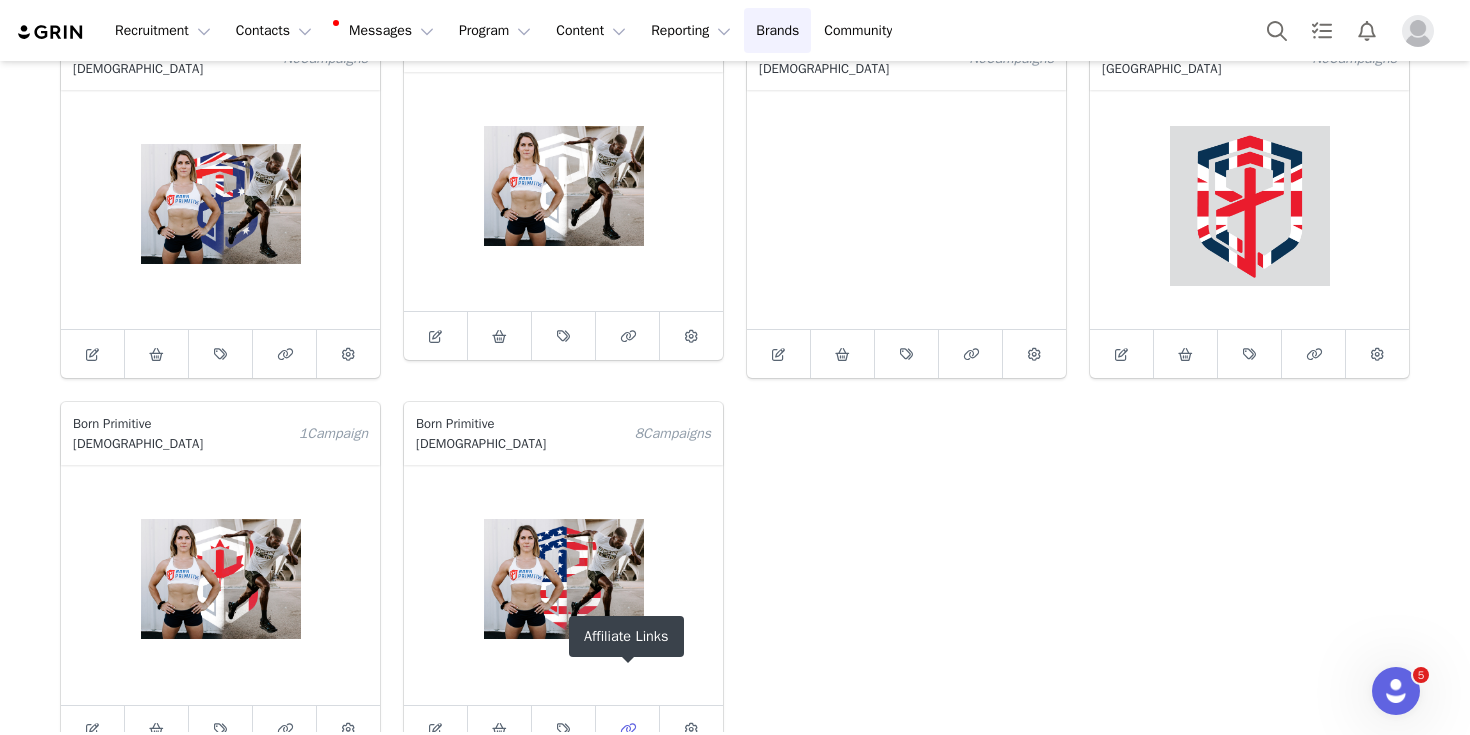 click at bounding box center [628, 729] 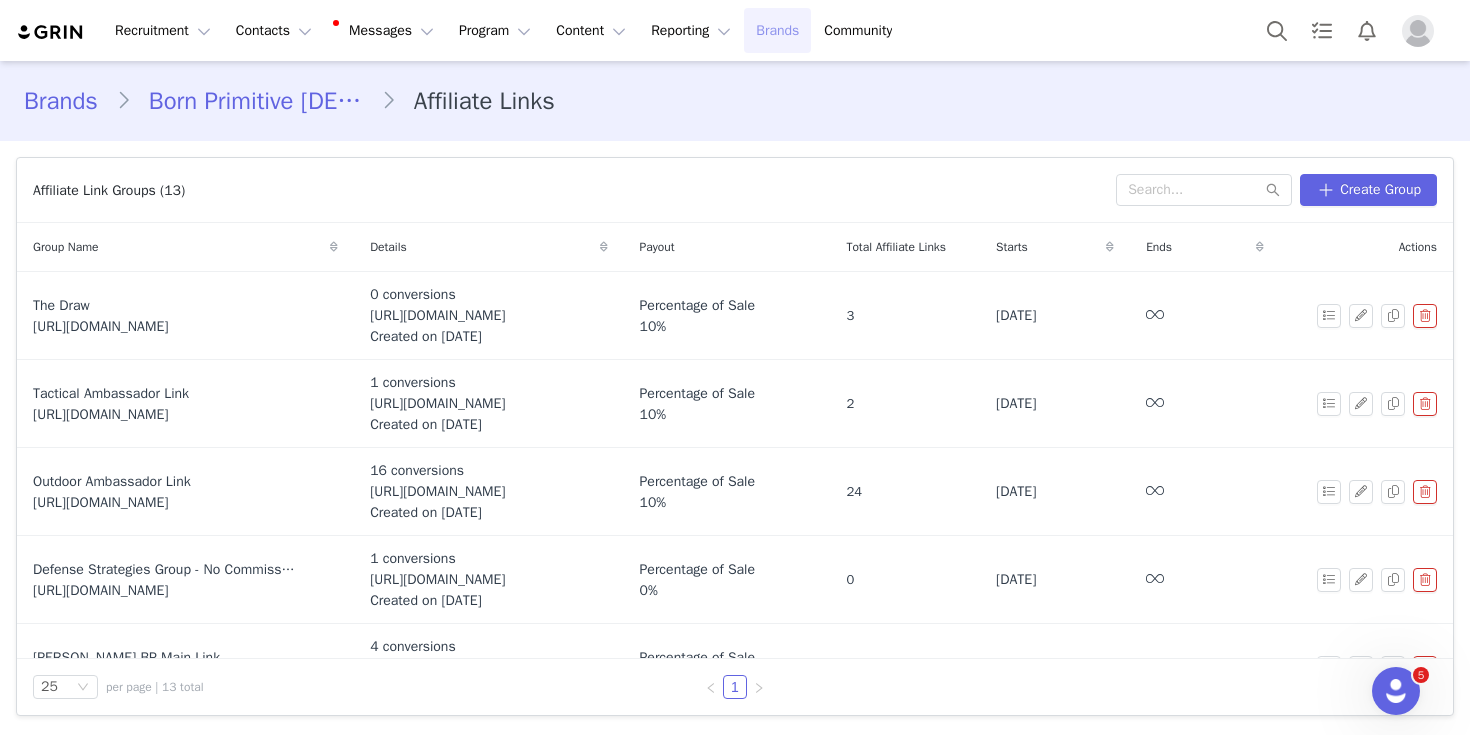 scroll, scrollTop: 757, scrollLeft: 0, axis: vertical 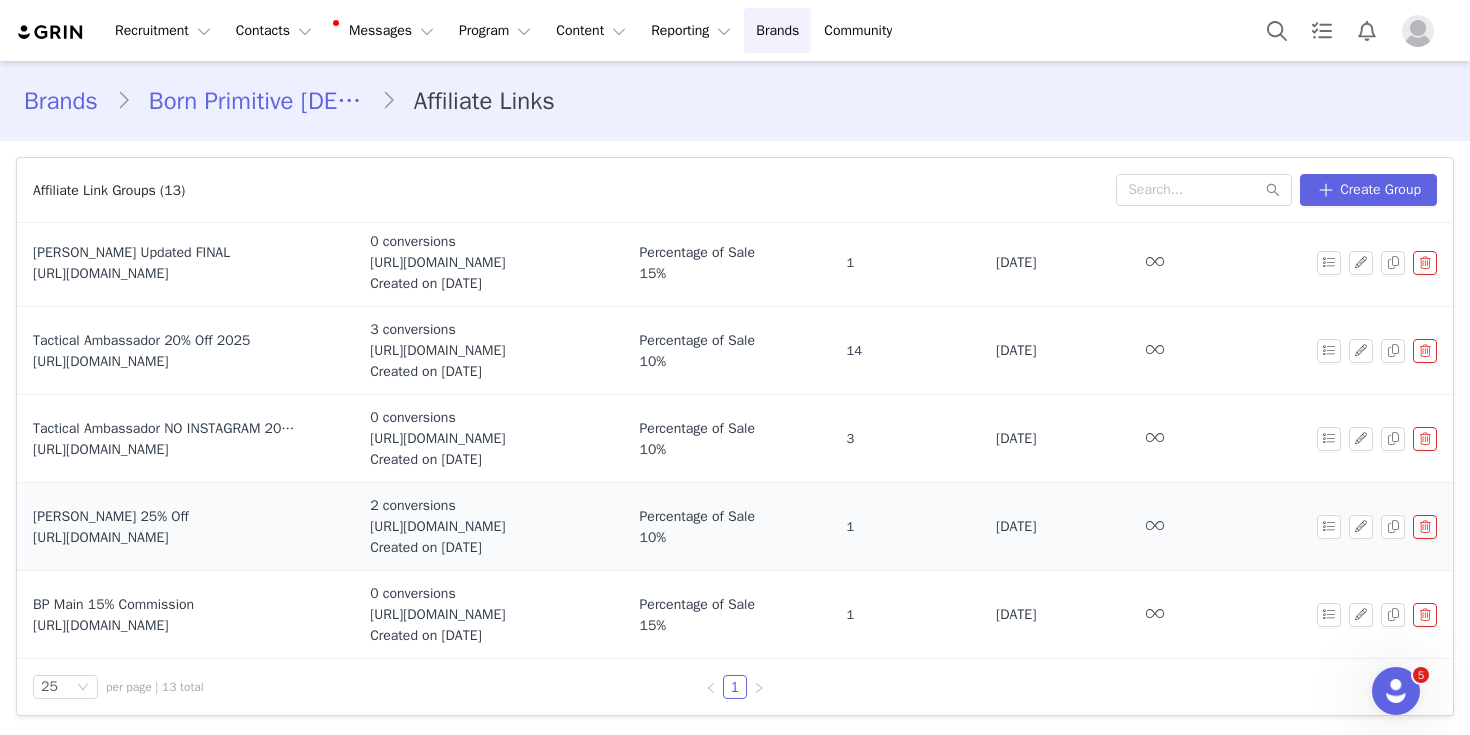 click at bounding box center [1365, 527] 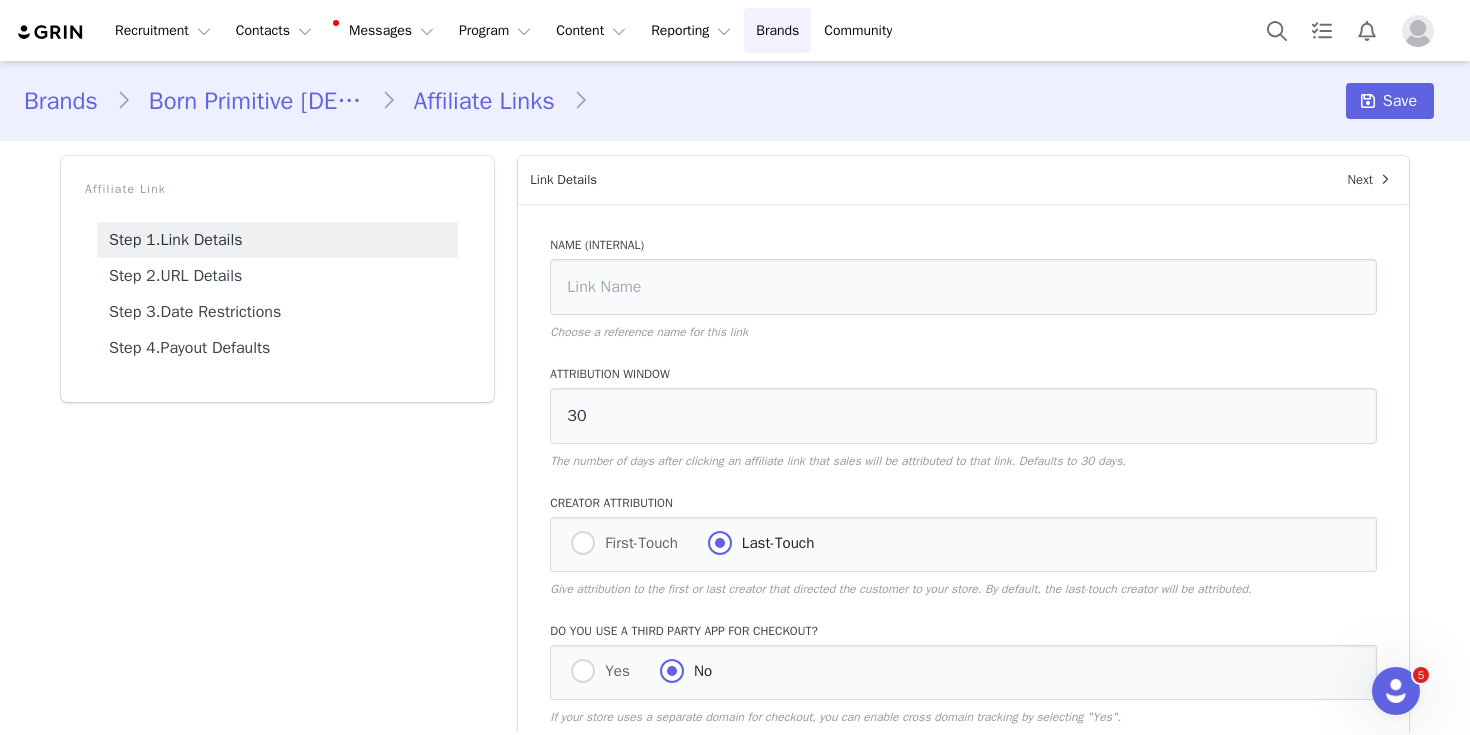 type on "[PERSON_NAME] 25% Off" 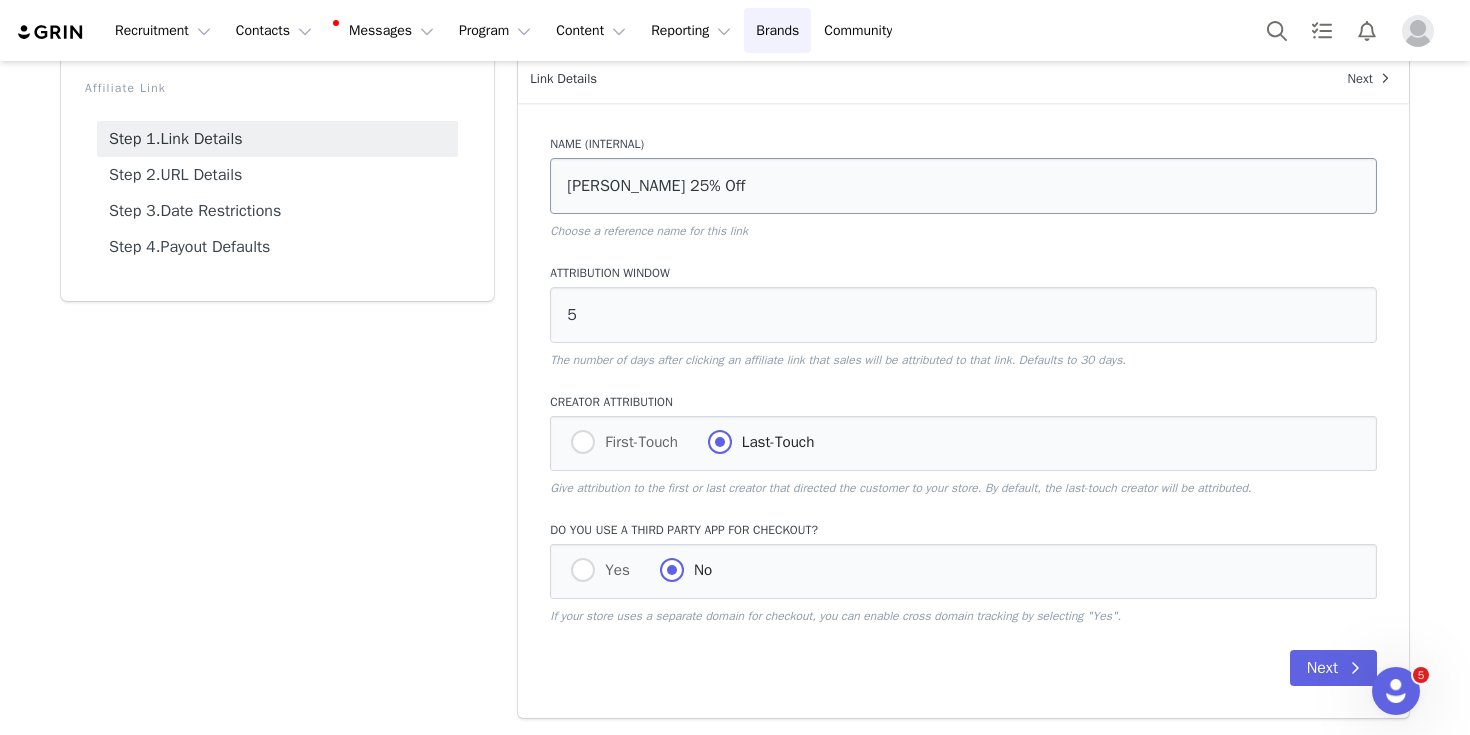 scroll, scrollTop: 102, scrollLeft: 0, axis: vertical 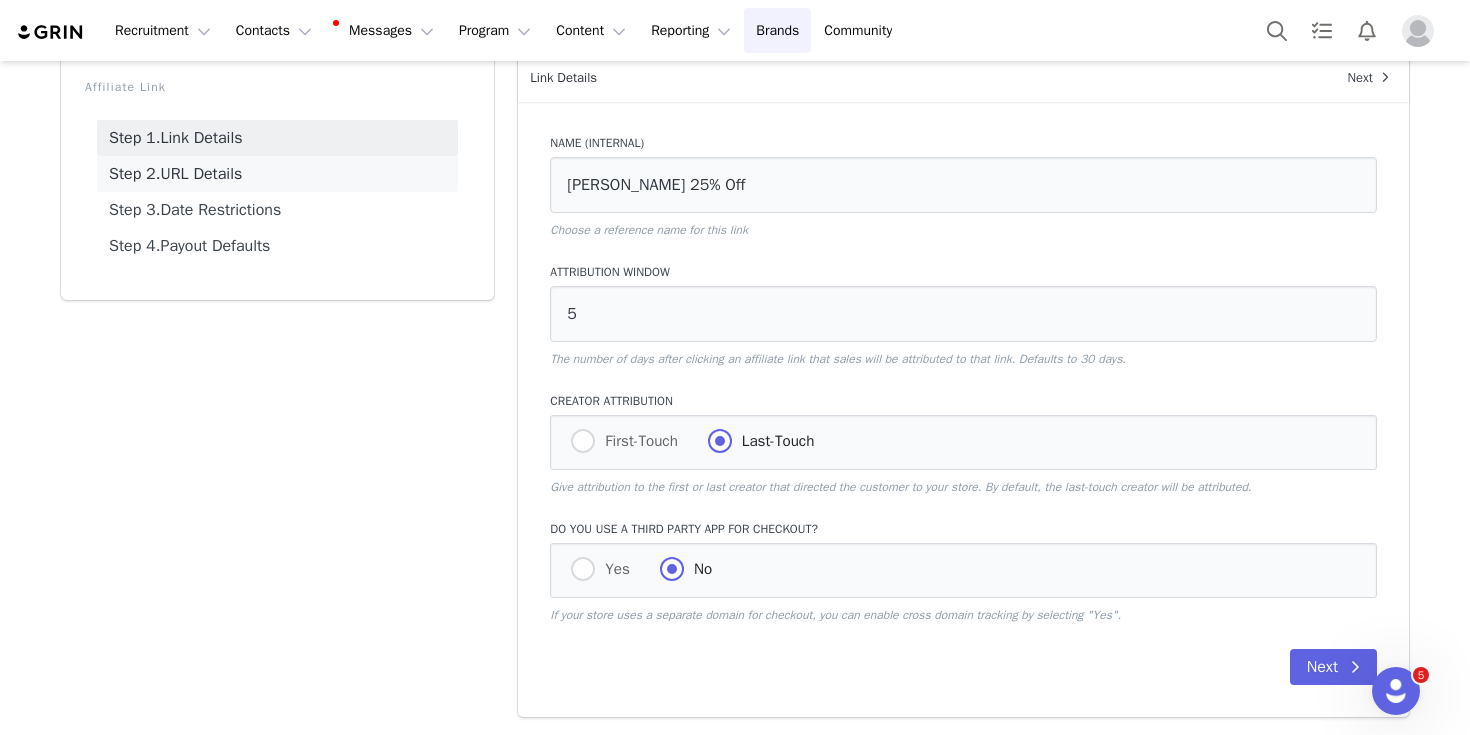 click on "Step 2.  URL Details" at bounding box center [277, 174] 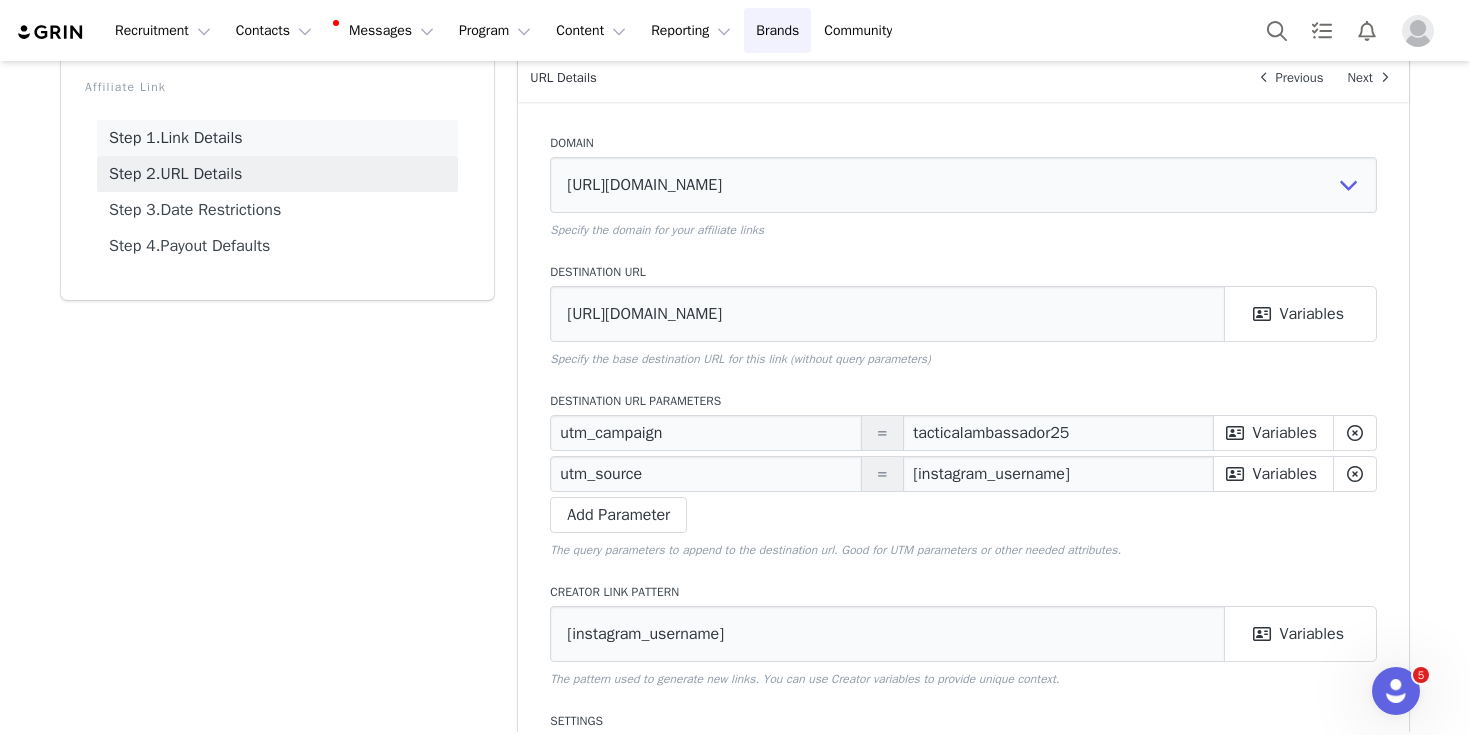 click on "Step 1.  Link Details" at bounding box center (277, 138) 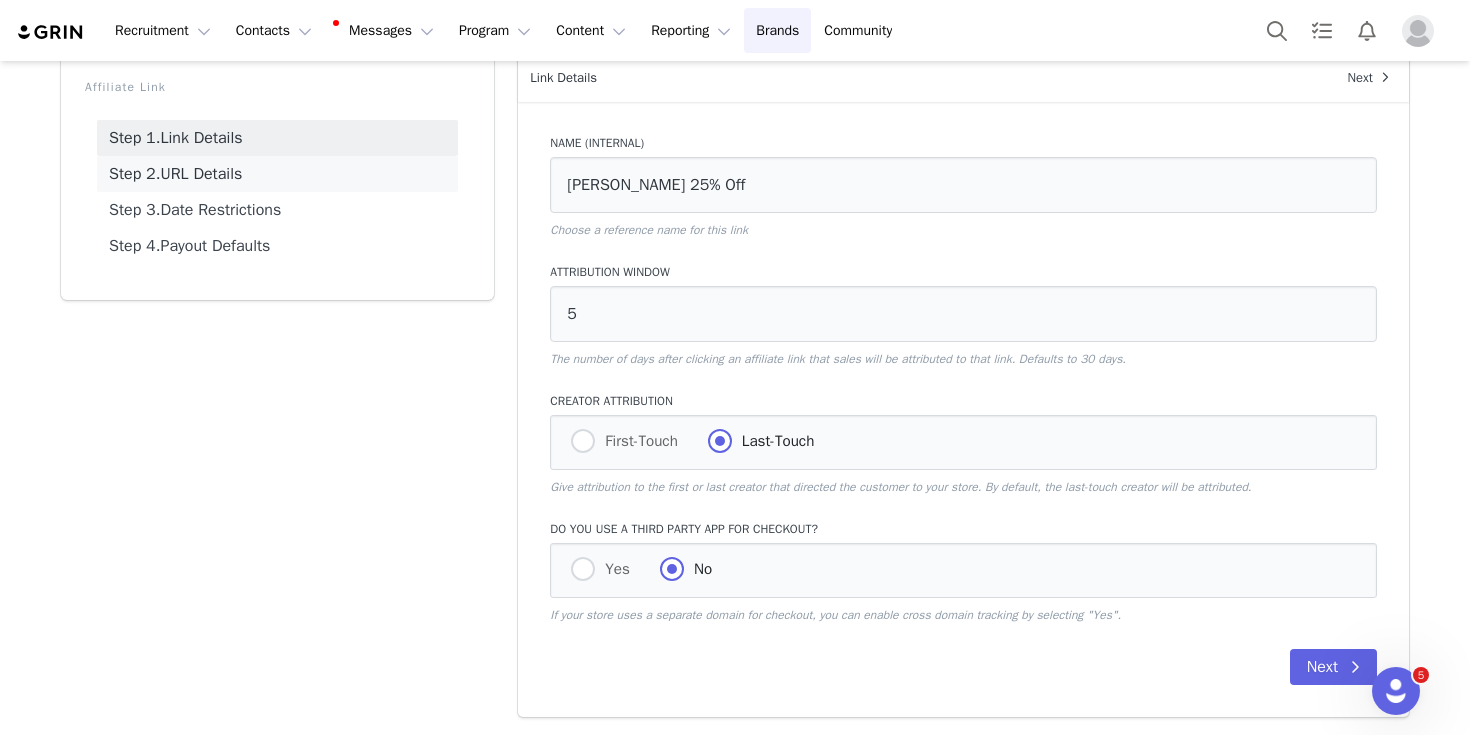 click on "Step 2.  URL Details" at bounding box center [277, 174] 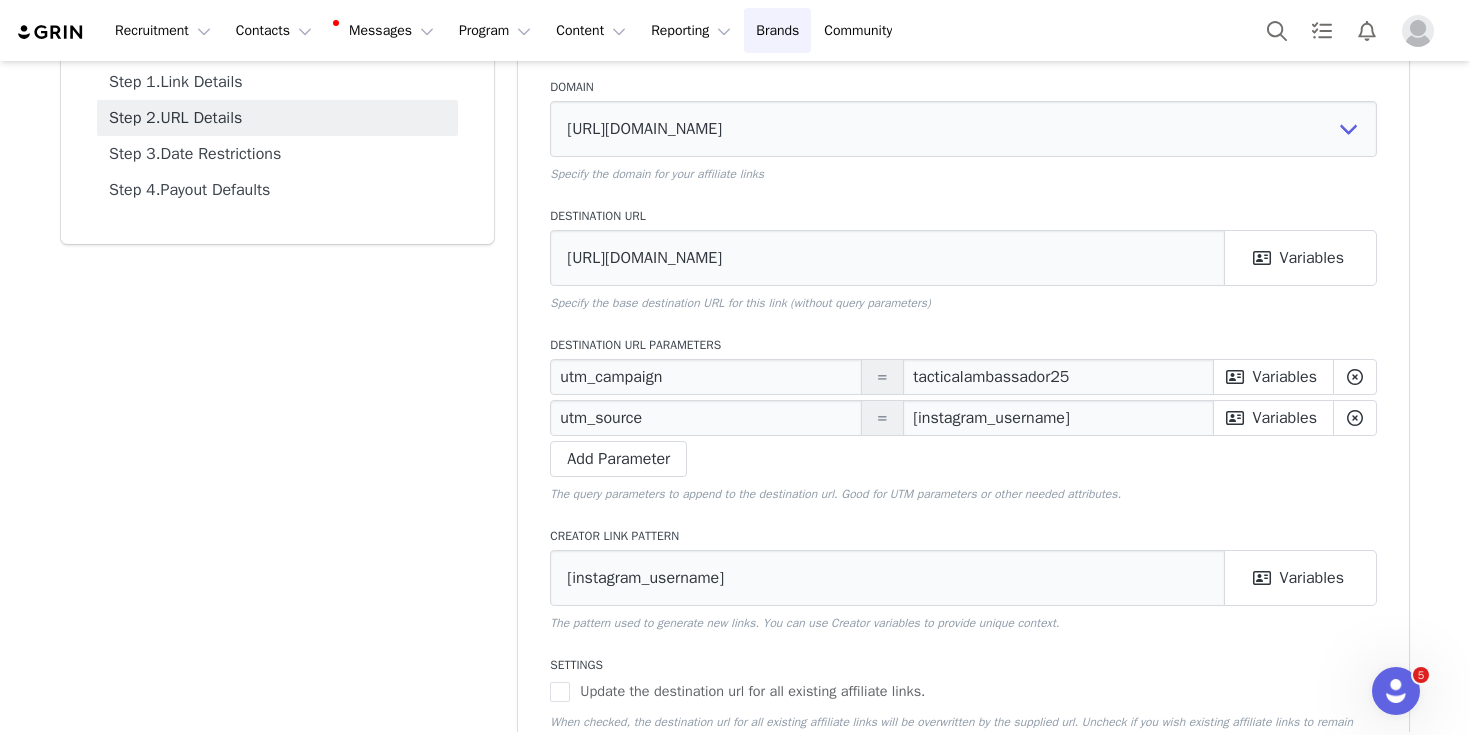 scroll, scrollTop: 156, scrollLeft: 0, axis: vertical 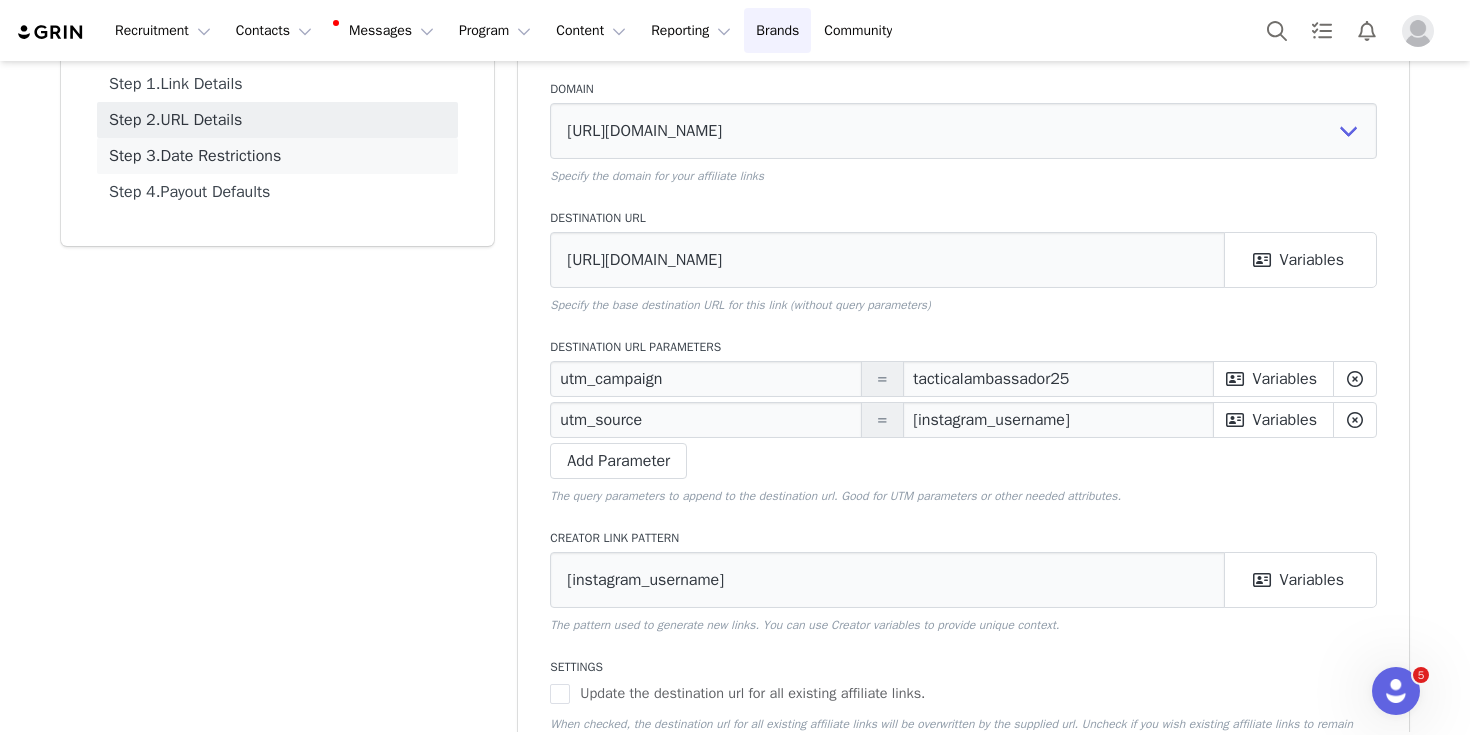 click on "Step 3.  Date Restrictions" at bounding box center [277, 156] 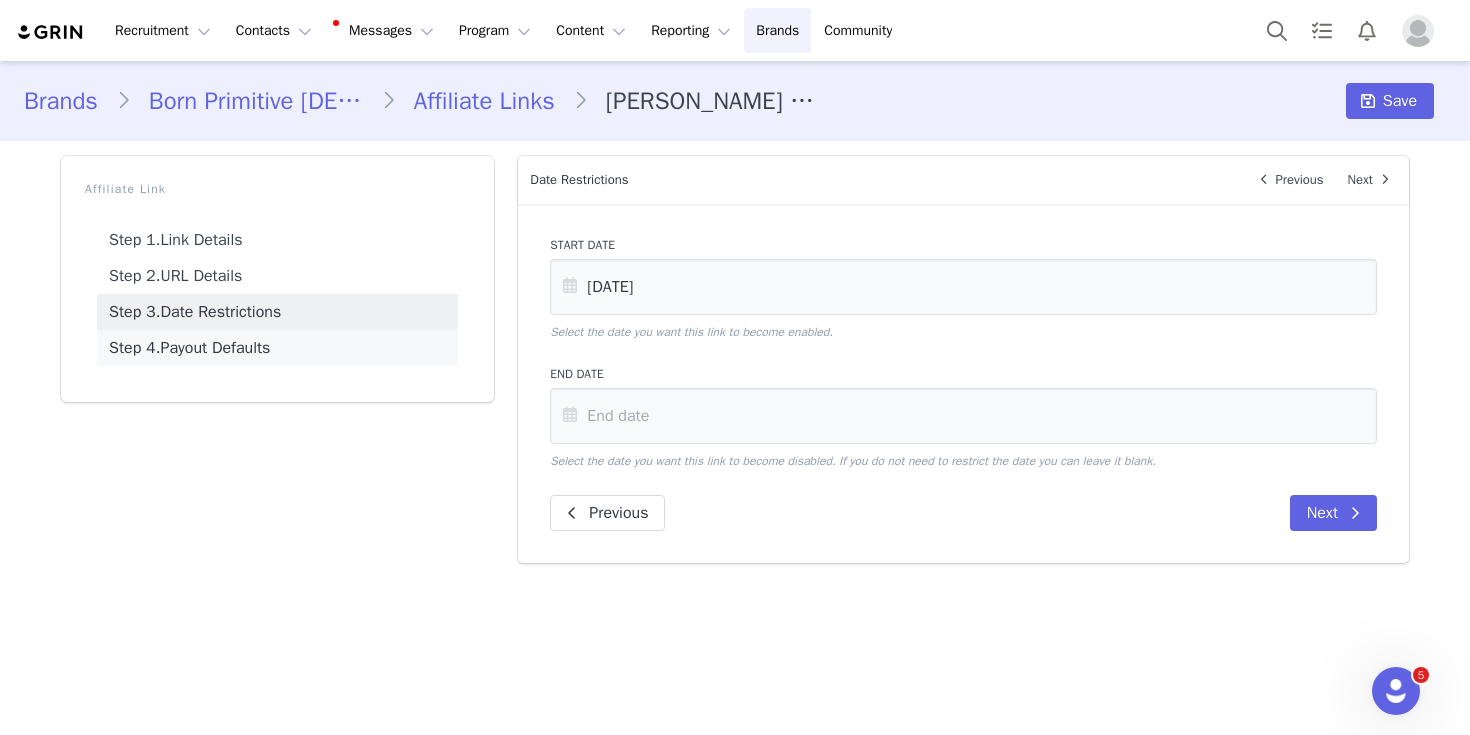 click on "Step 4.  Payout Defaults" at bounding box center [277, 348] 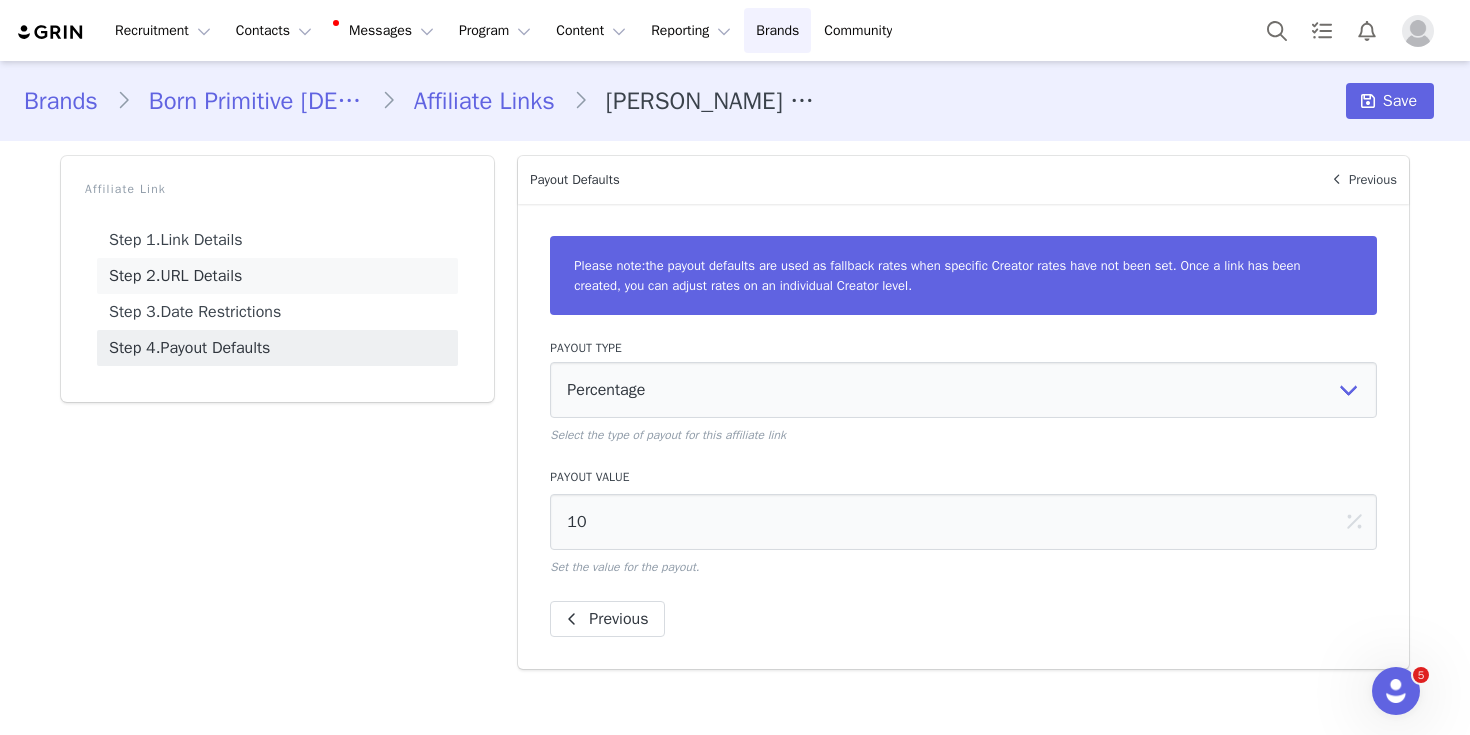 click on "Step 2.  URL Details" at bounding box center [277, 276] 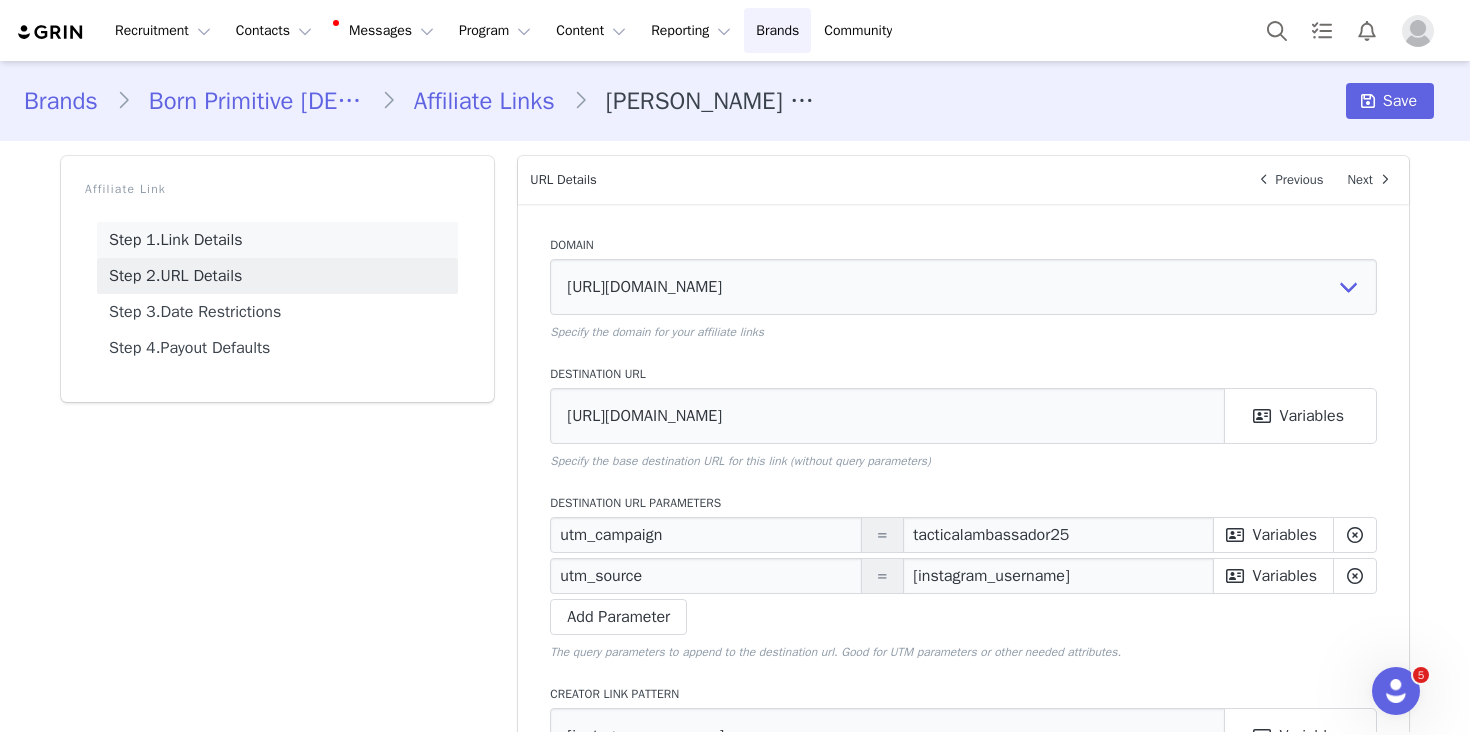 click on "Step 1.  Link Details" at bounding box center [277, 240] 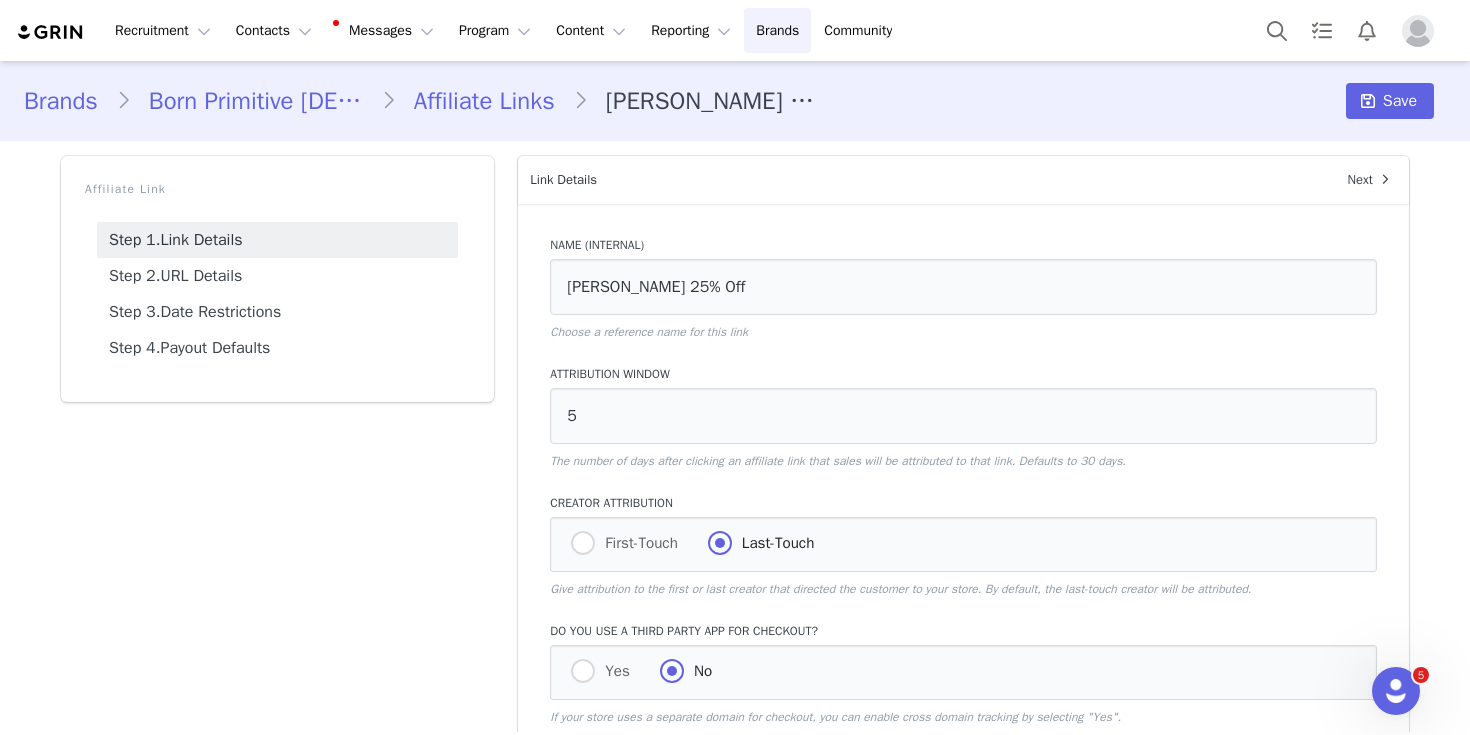 scroll, scrollTop: 102, scrollLeft: 0, axis: vertical 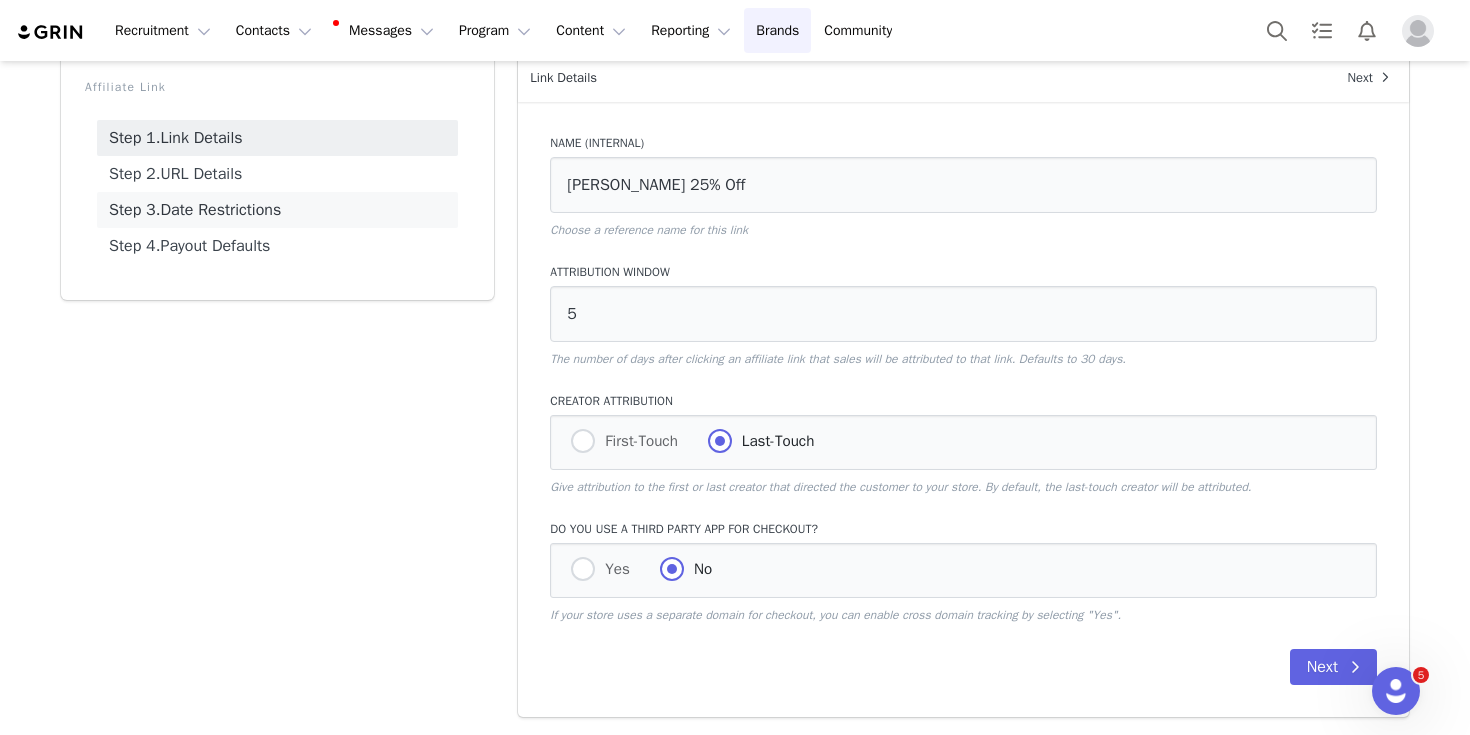 click on "Step 3.  Date Restrictions" at bounding box center (277, 210) 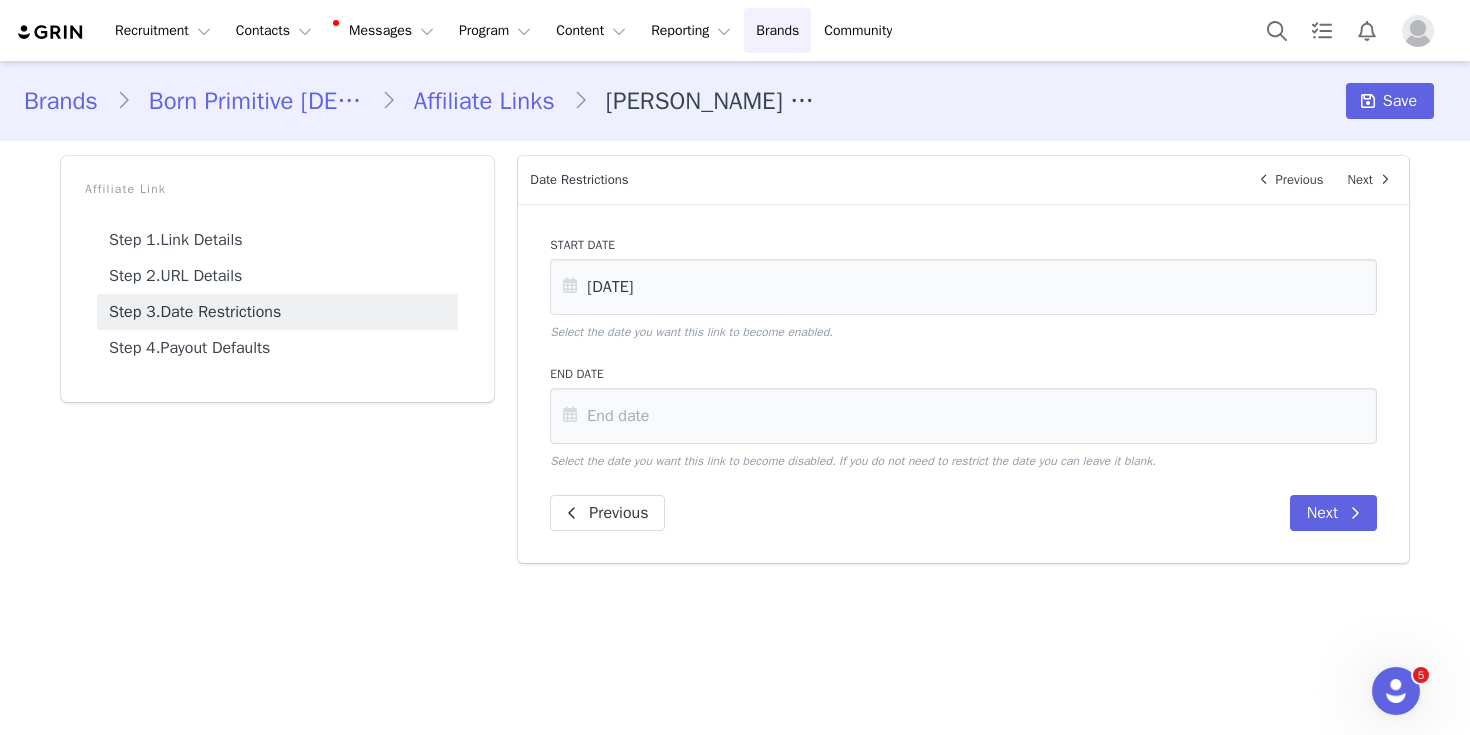 scroll, scrollTop: 0, scrollLeft: 0, axis: both 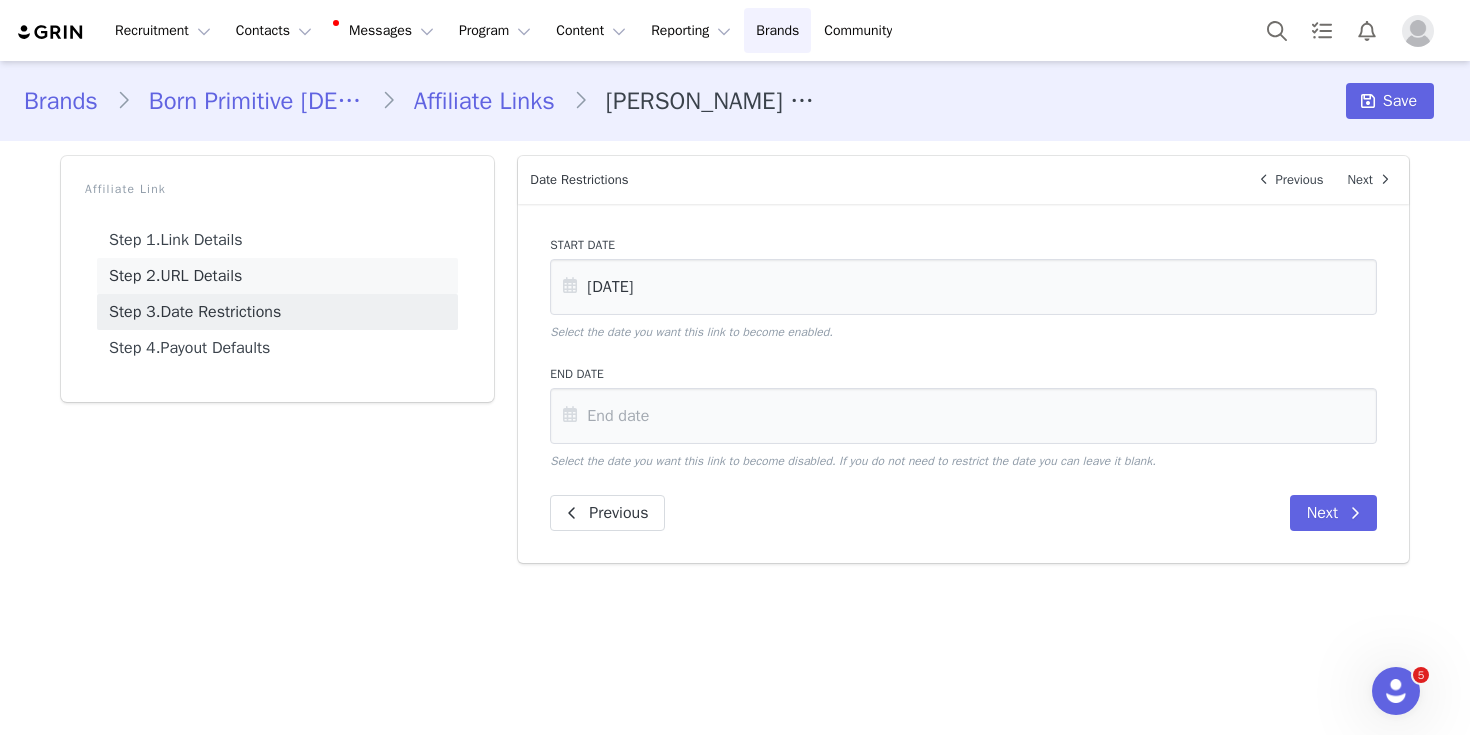 click on "Step 2.  URL Details" at bounding box center [277, 276] 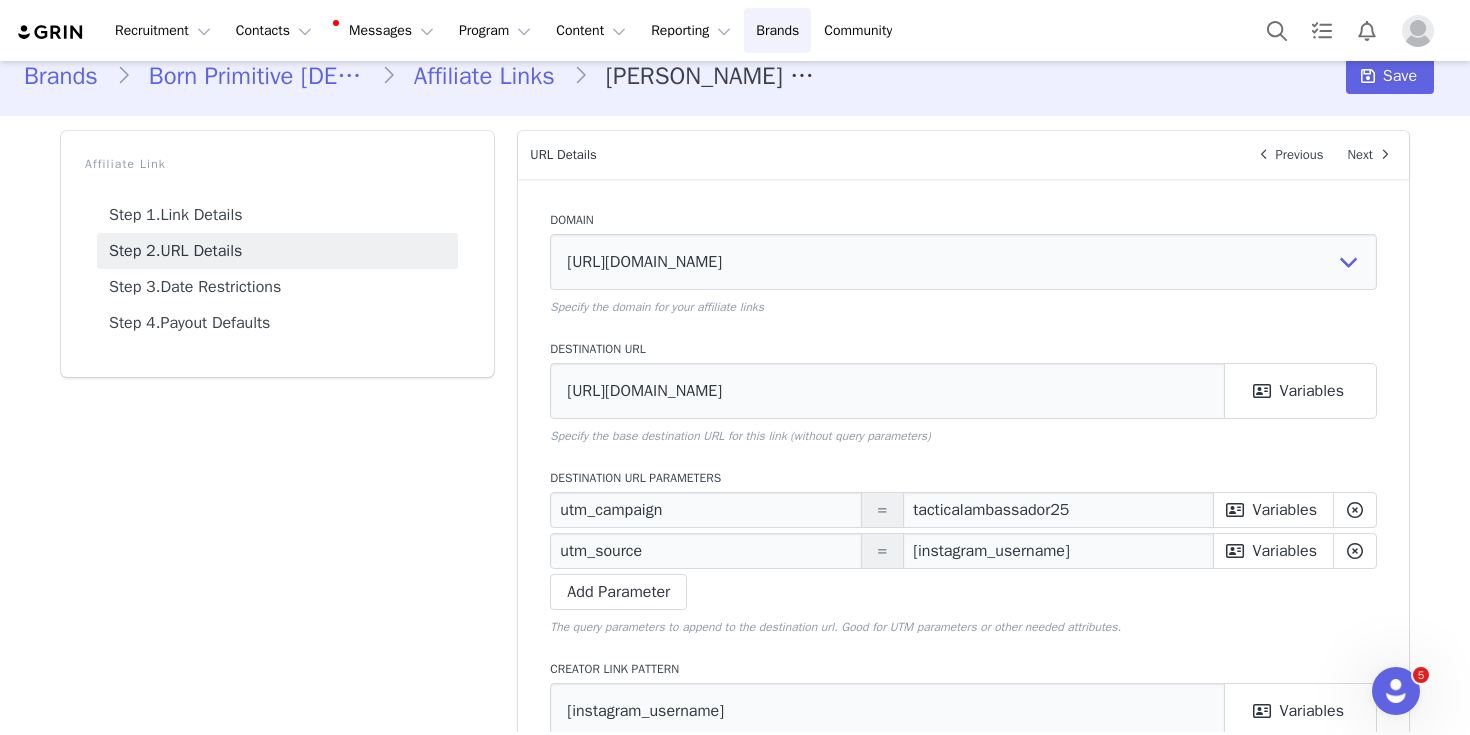 scroll, scrollTop: 0, scrollLeft: 0, axis: both 